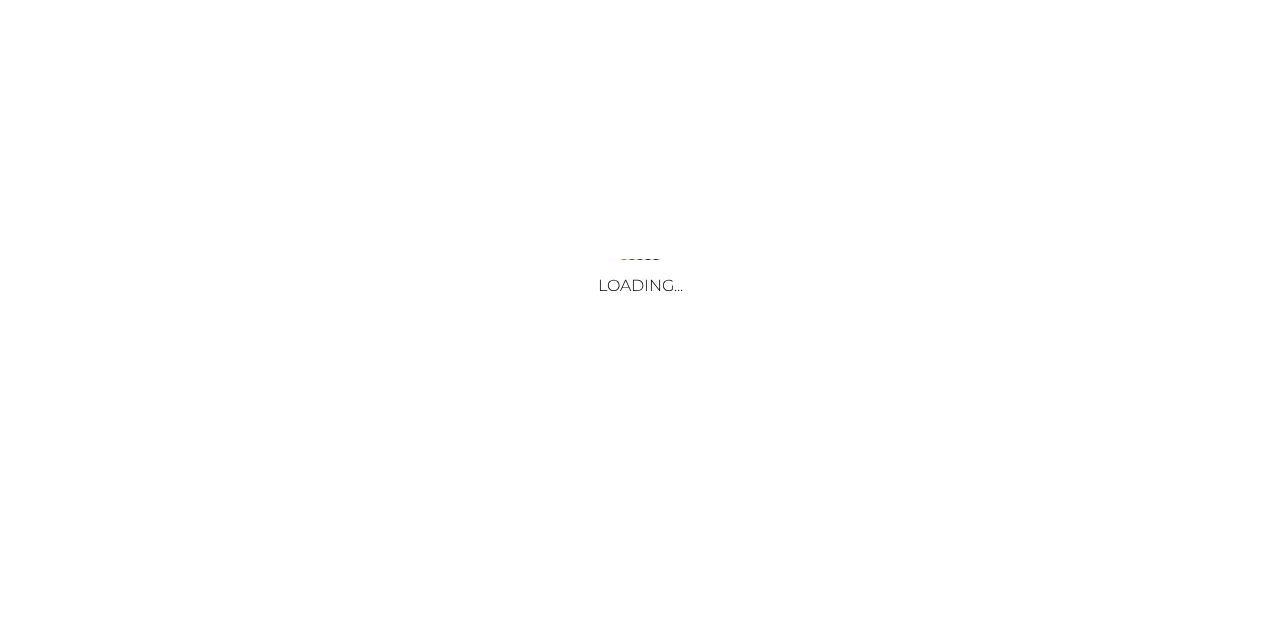 scroll, scrollTop: 0, scrollLeft: 0, axis: both 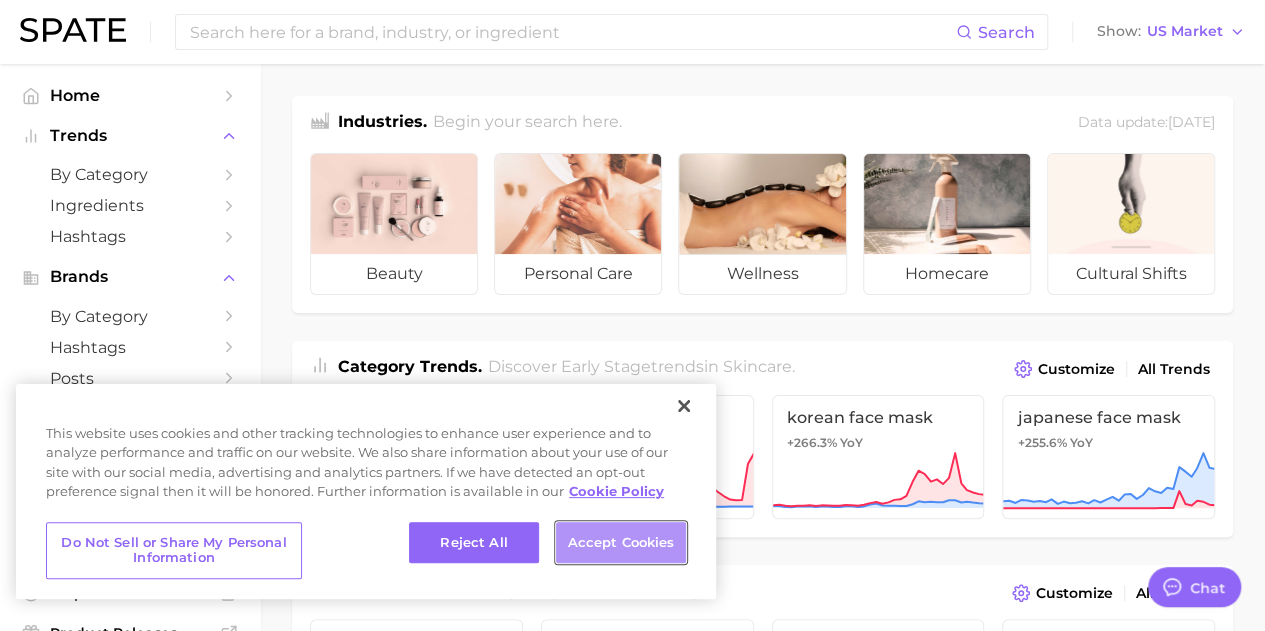 click on "Accept Cookies" at bounding box center [621, 543] 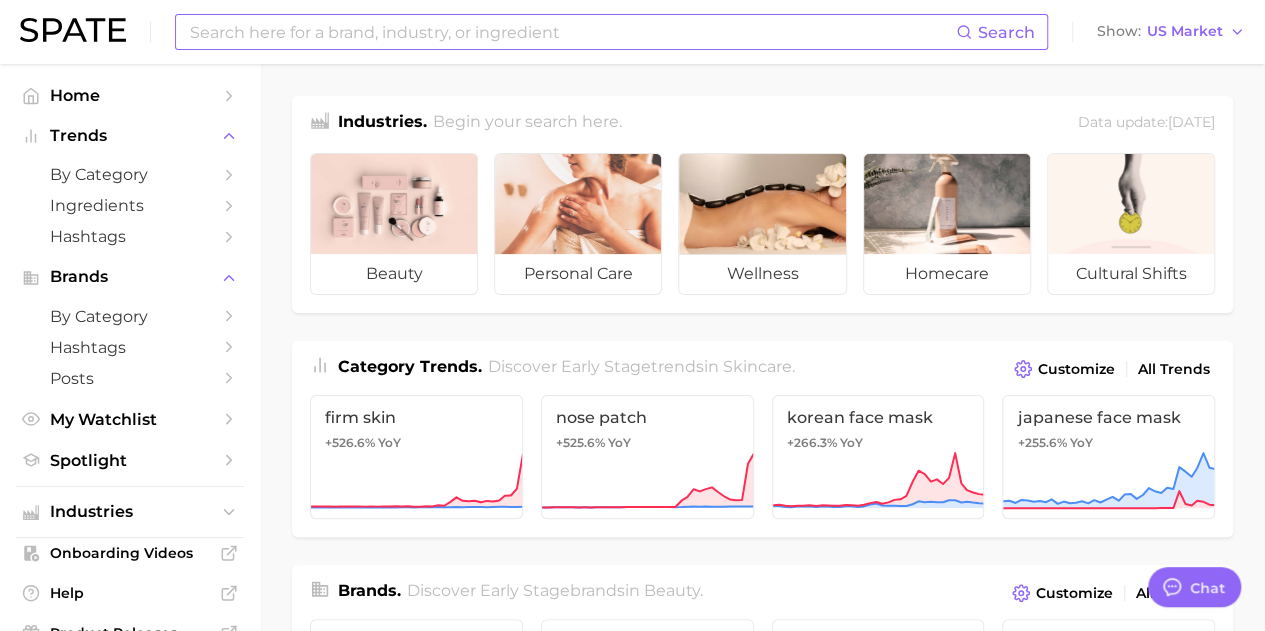click at bounding box center (572, 32) 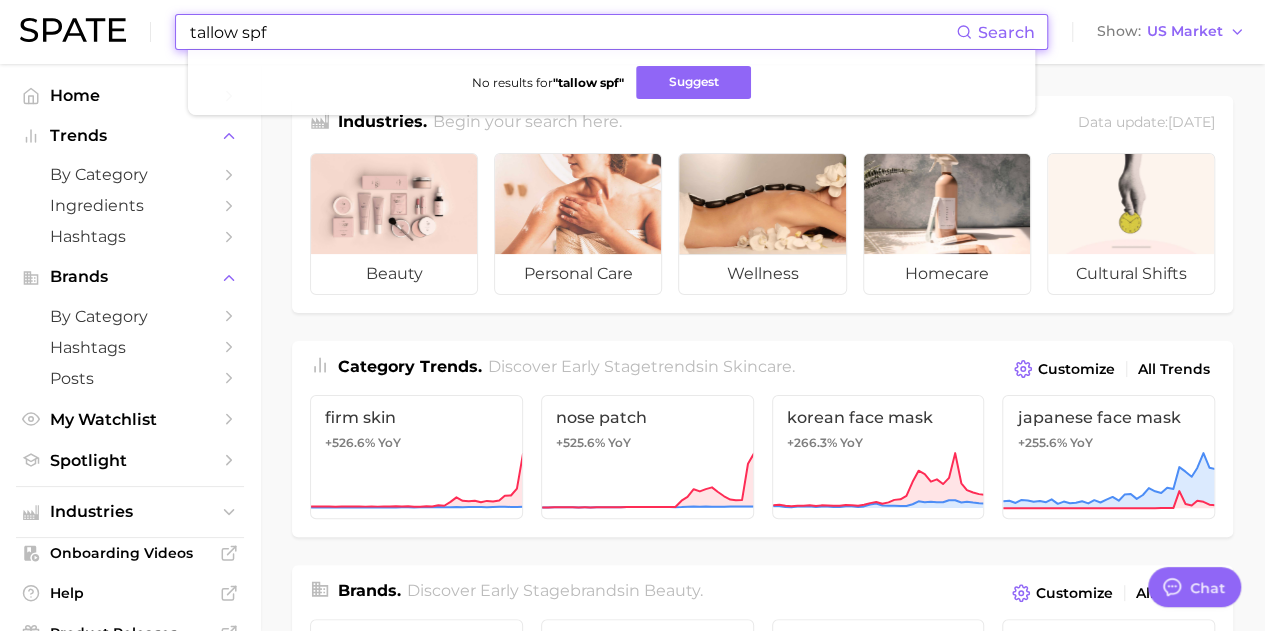 drag, startPoint x: 235, startPoint y: 29, endPoint x: 110, endPoint y: 35, distance: 125.14392 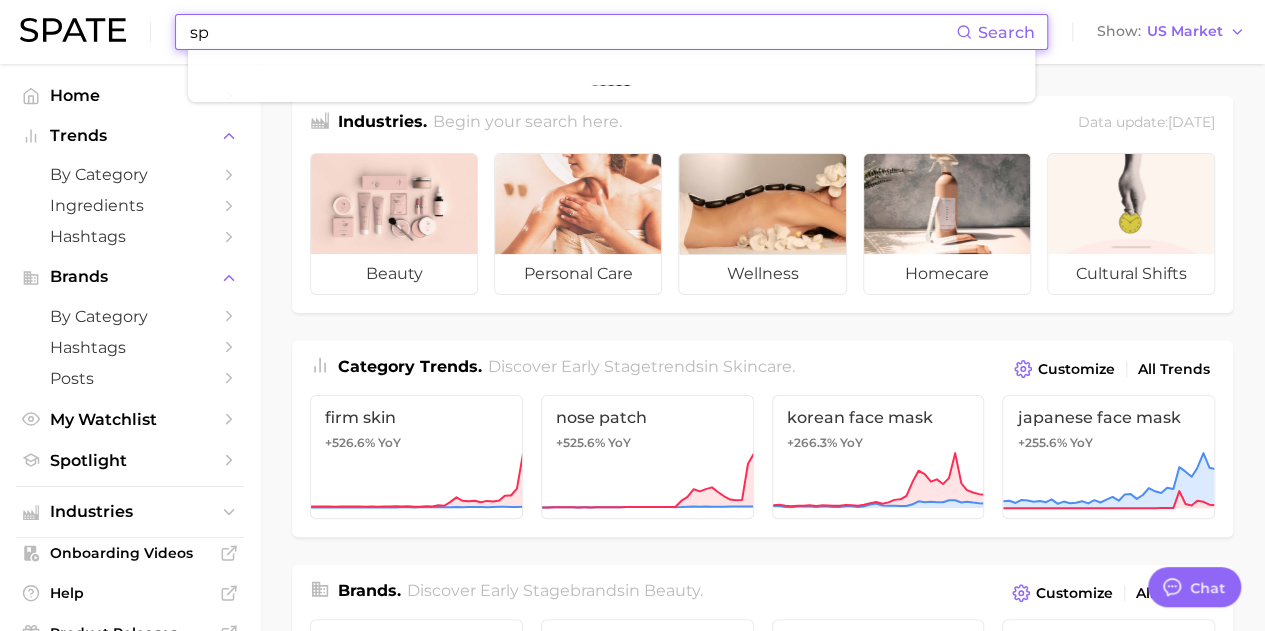 type on "s" 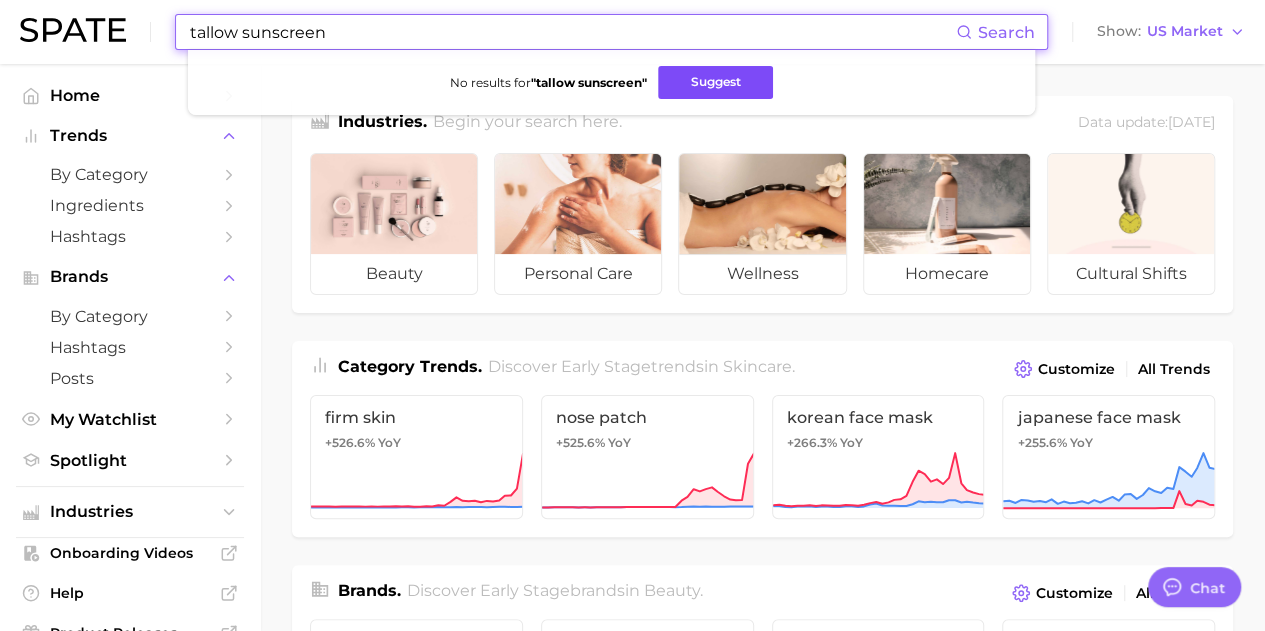 click on "Suggest" at bounding box center (715, 82) 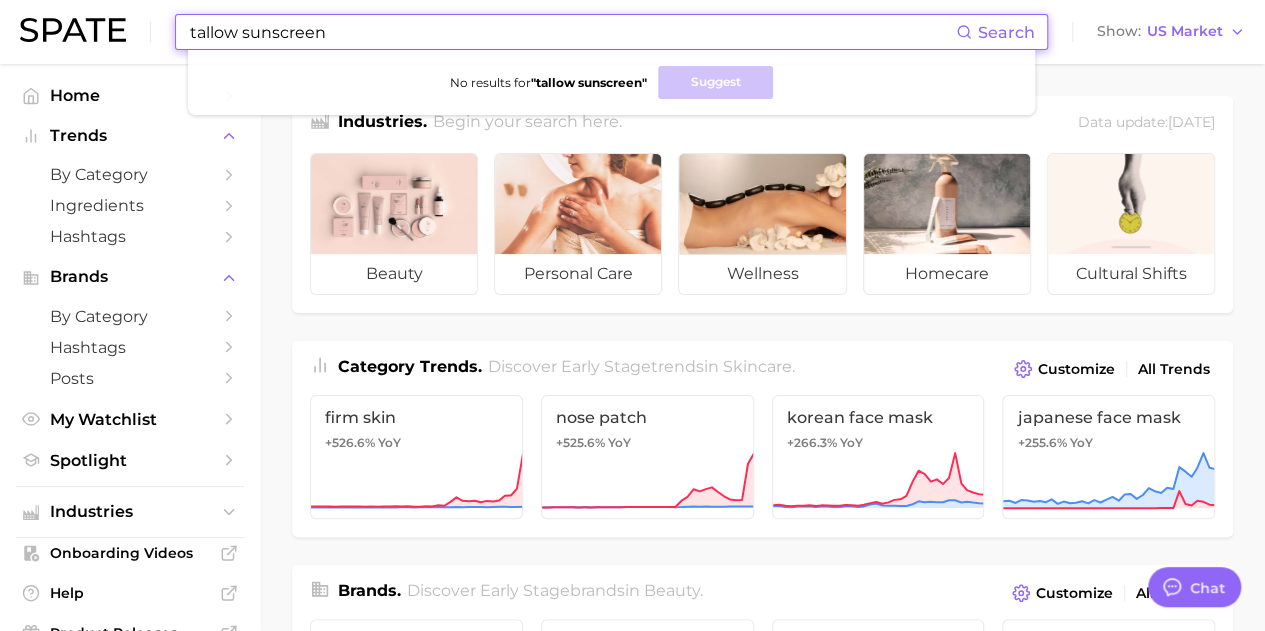 drag, startPoint x: 339, startPoint y: 31, endPoint x: 0, endPoint y: -30, distance: 344.4445 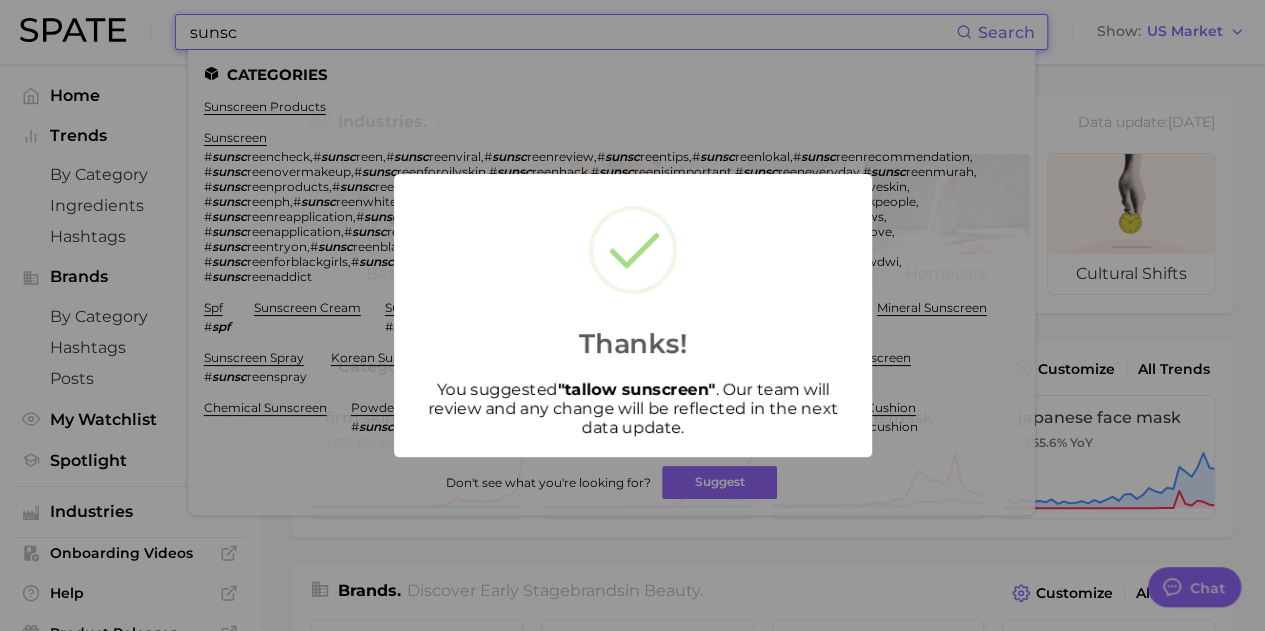 click on "Thanks!
You suggested  " tallow sunscreen " . Our team will review and any change will be reflected in the next data update." at bounding box center [632, 315] 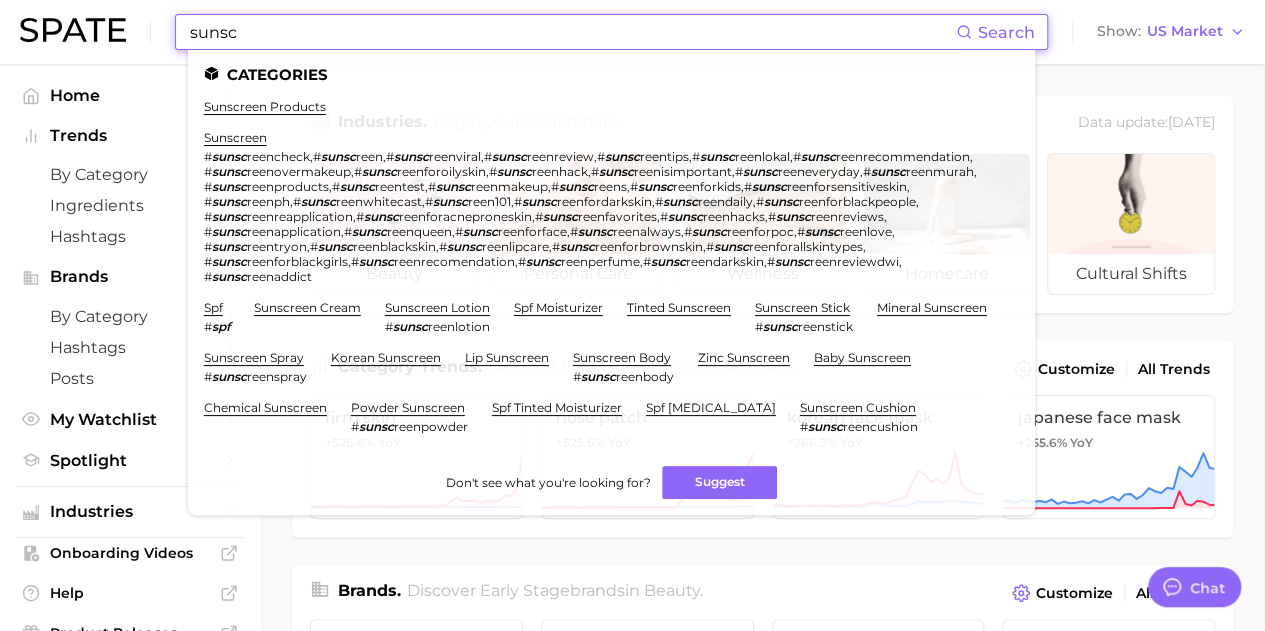 click on "sunsc" at bounding box center [572, 32] 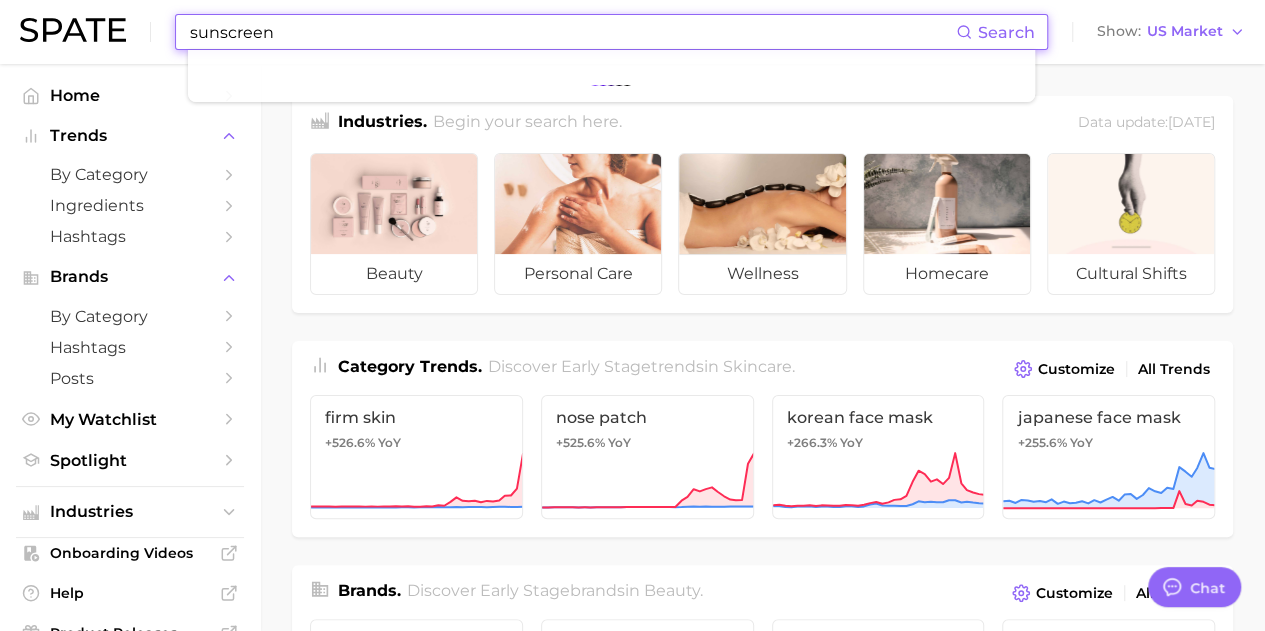 type on "sunscreen" 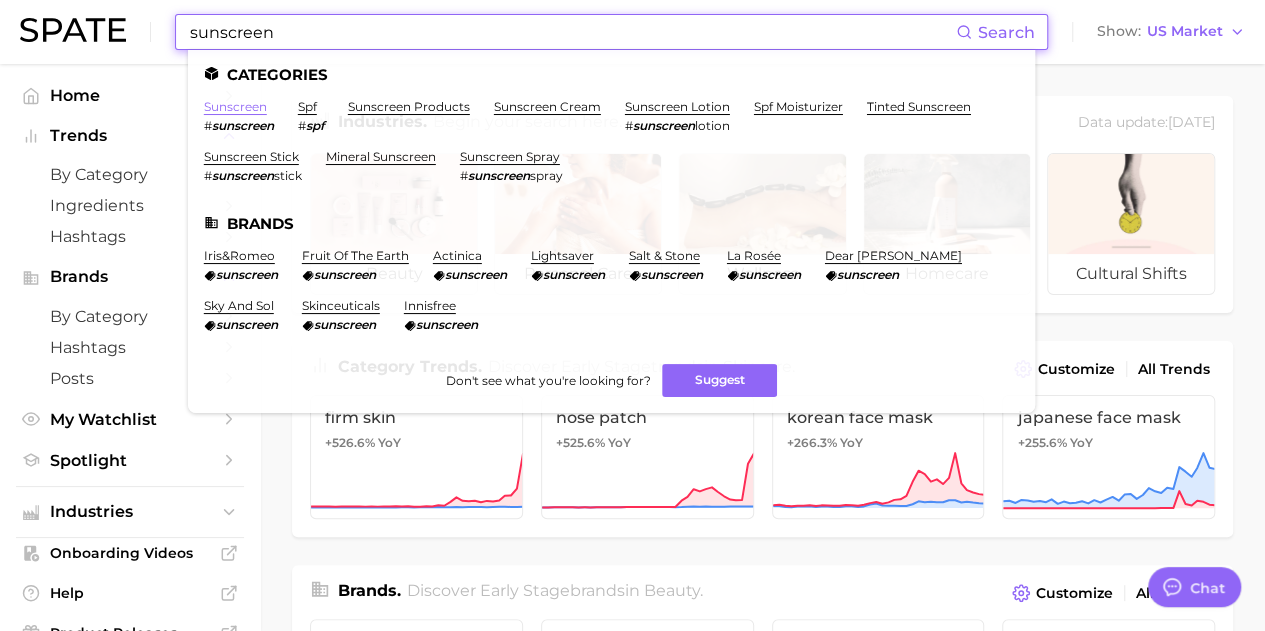 click on "sunscreen" at bounding box center [235, 106] 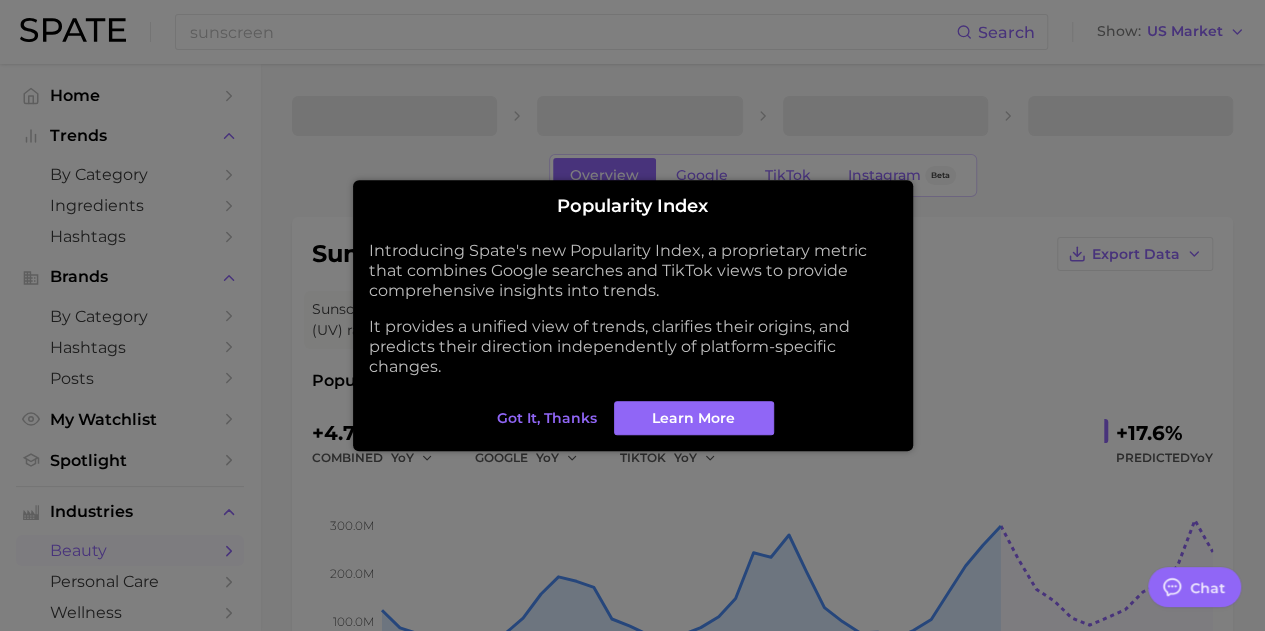 type on "x" 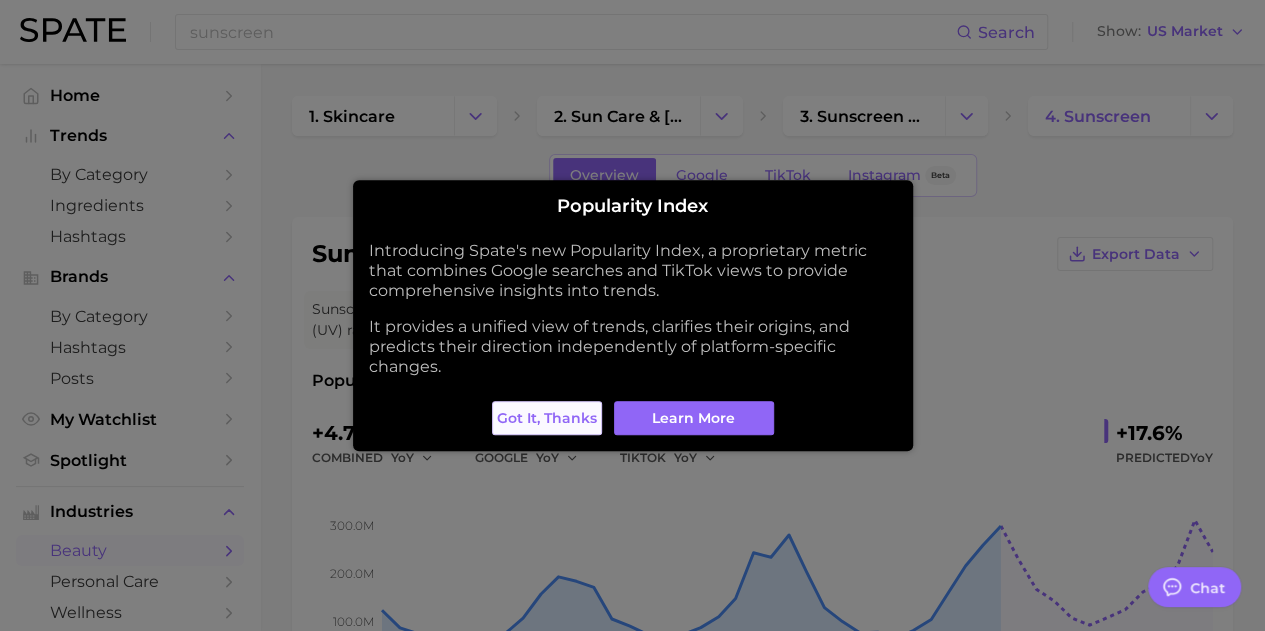 click on "Got it, thanks" at bounding box center [547, 418] 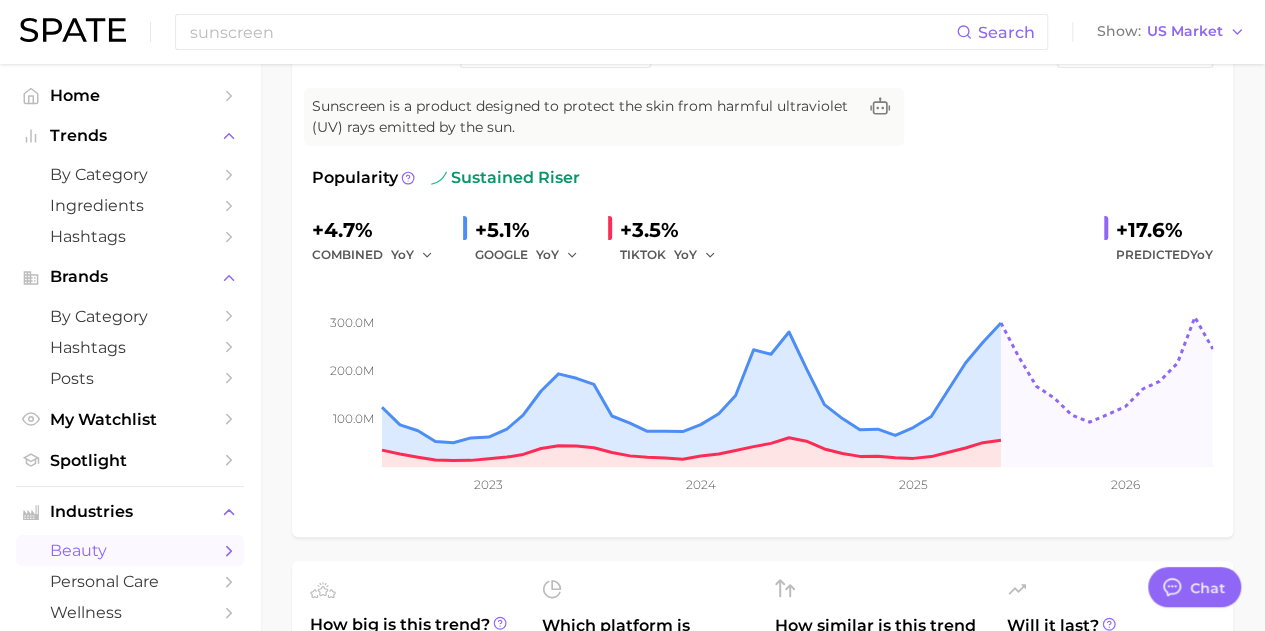 scroll, scrollTop: 0, scrollLeft: 0, axis: both 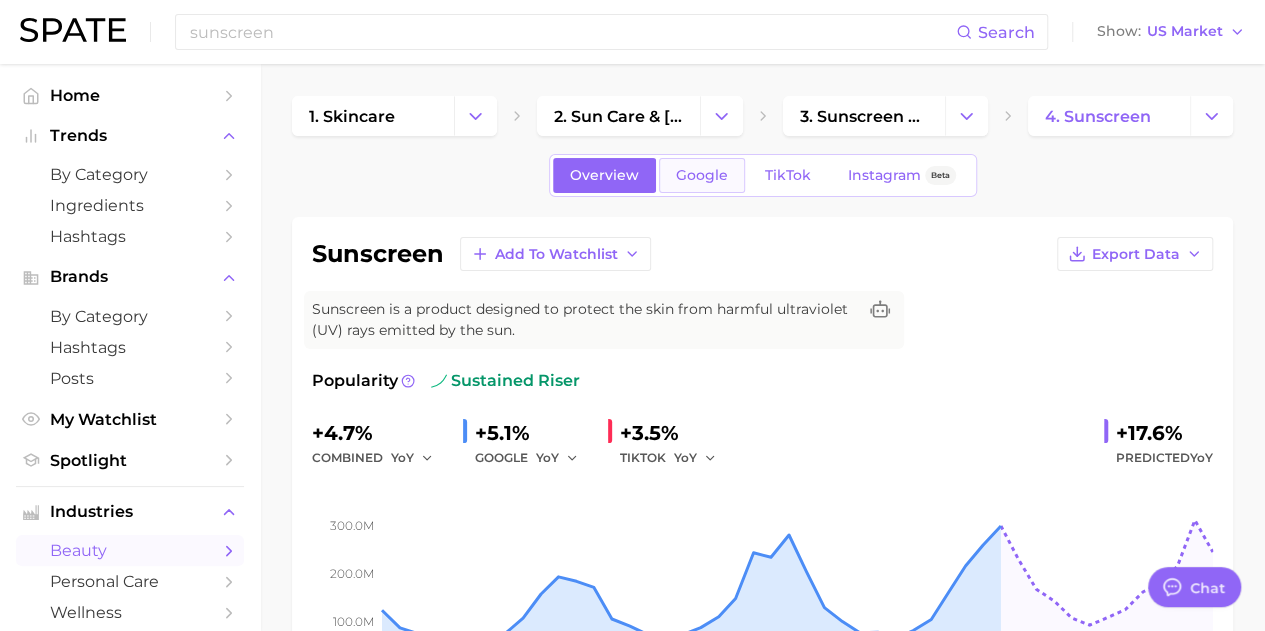 click on "Google" at bounding box center (702, 175) 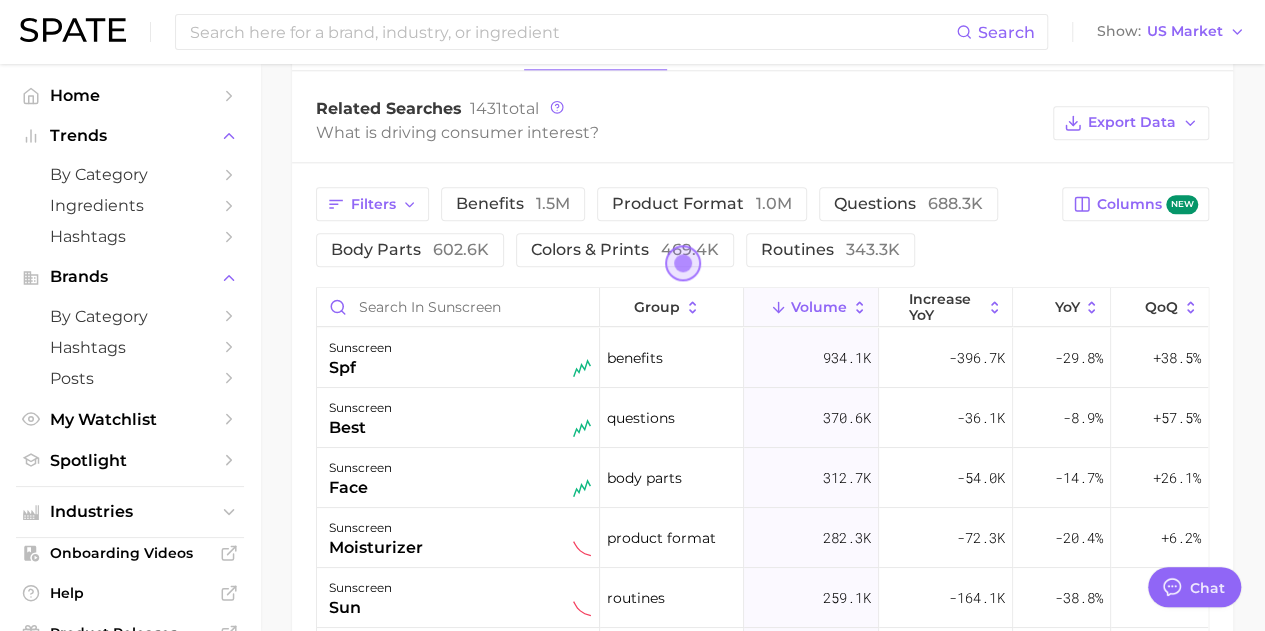 scroll, scrollTop: 1100, scrollLeft: 0, axis: vertical 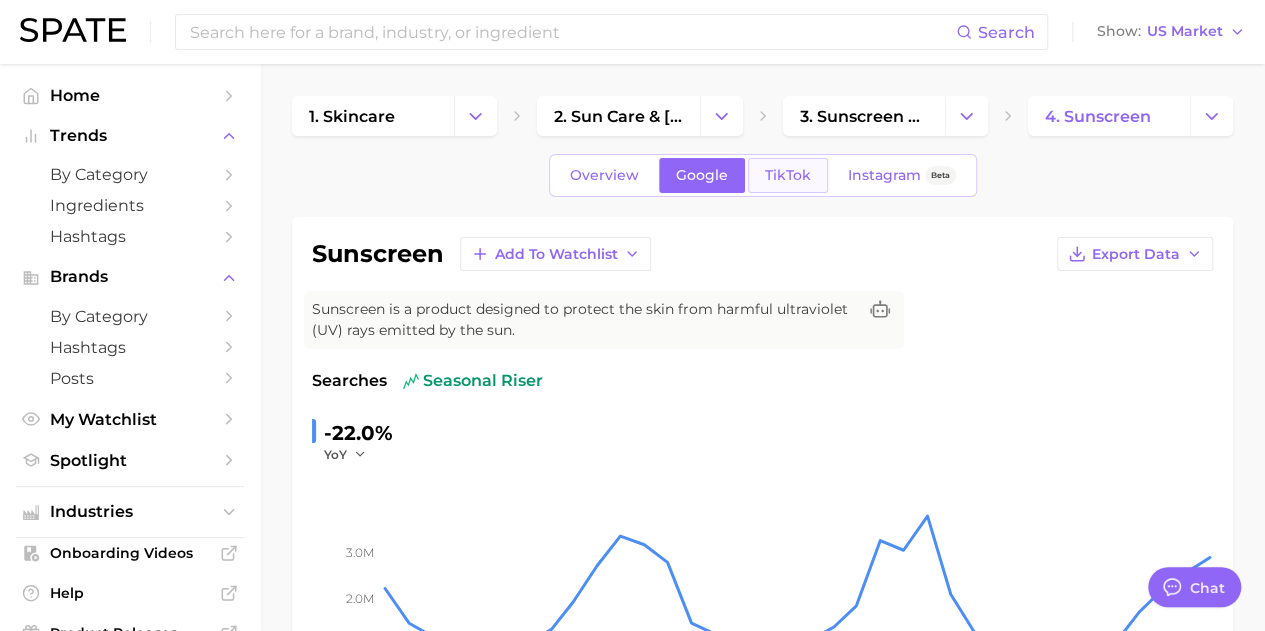 click on "TikTok" at bounding box center (788, 175) 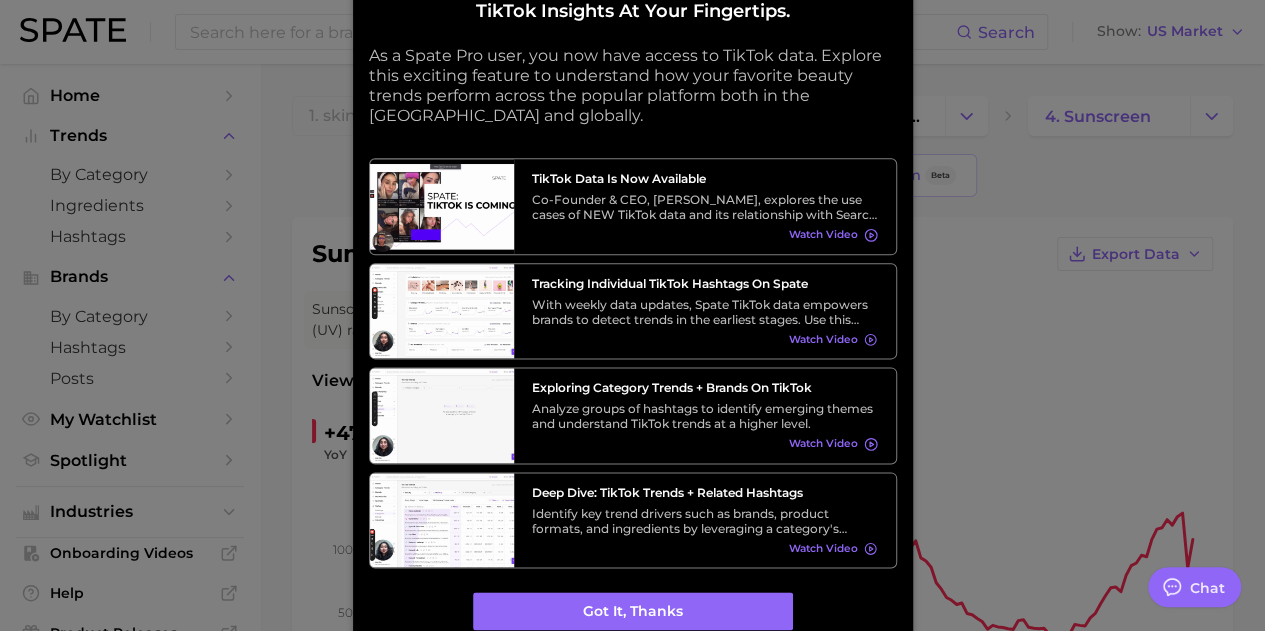 scroll, scrollTop: 0, scrollLeft: 0, axis: both 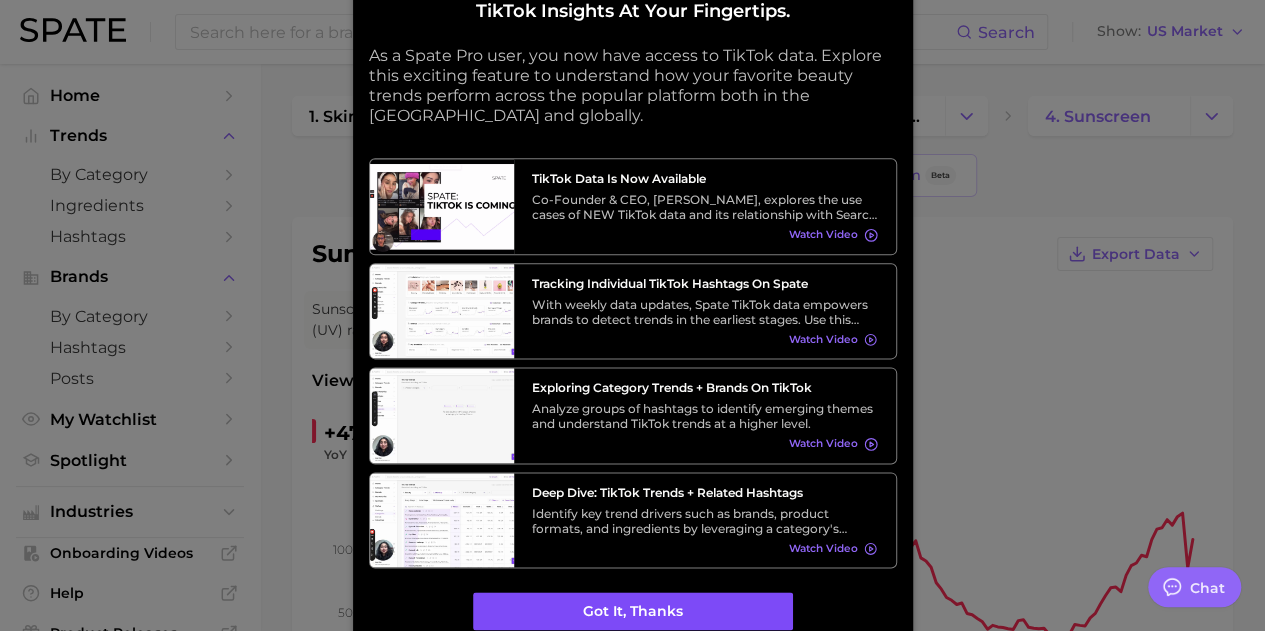 click on "Got it, thanks" at bounding box center [633, 612] 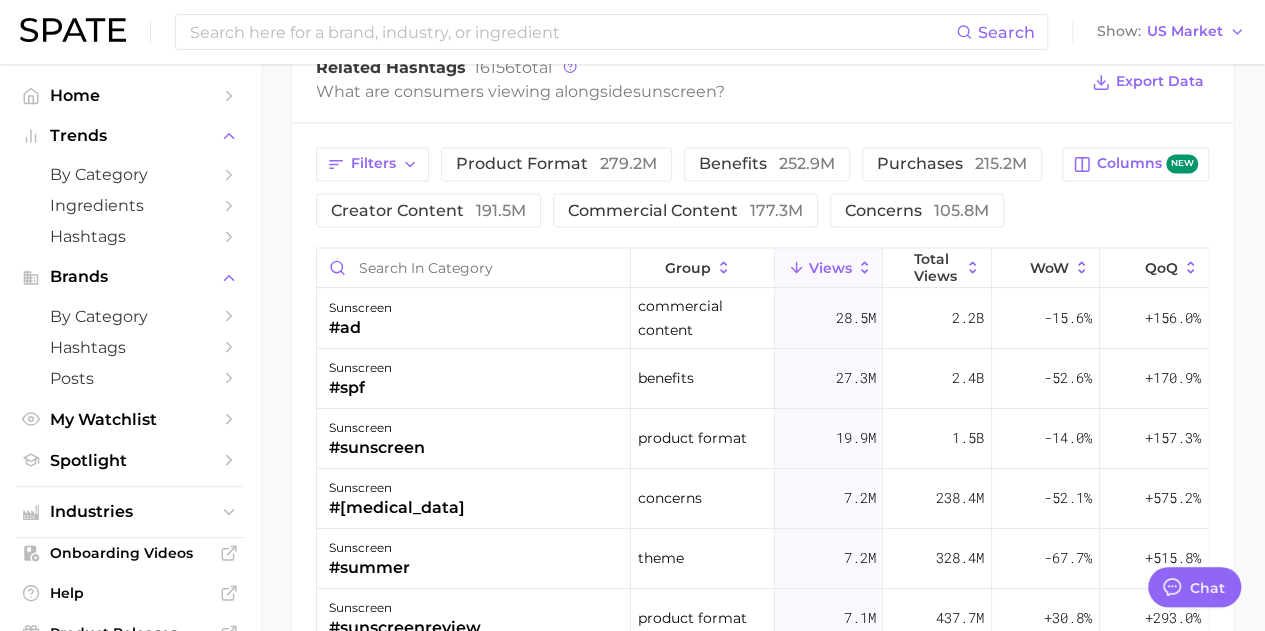 scroll, scrollTop: 1700, scrollLeft: 0, axis: vertical 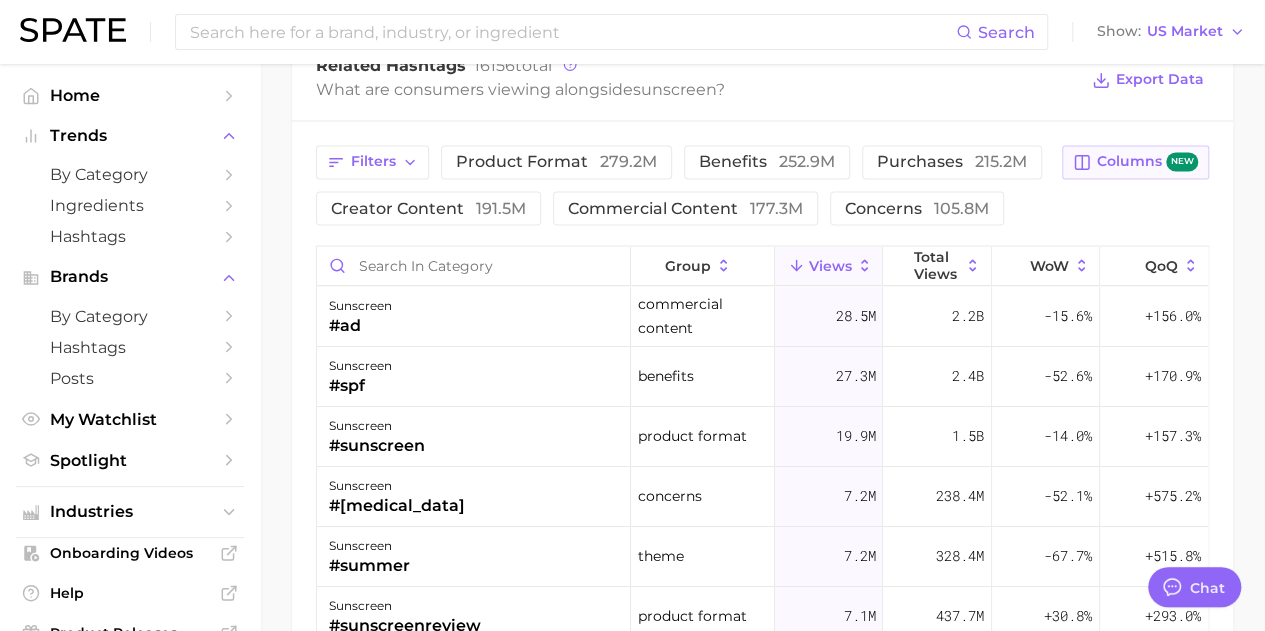 click on "Columns new" at bounding box center [1147, 161] 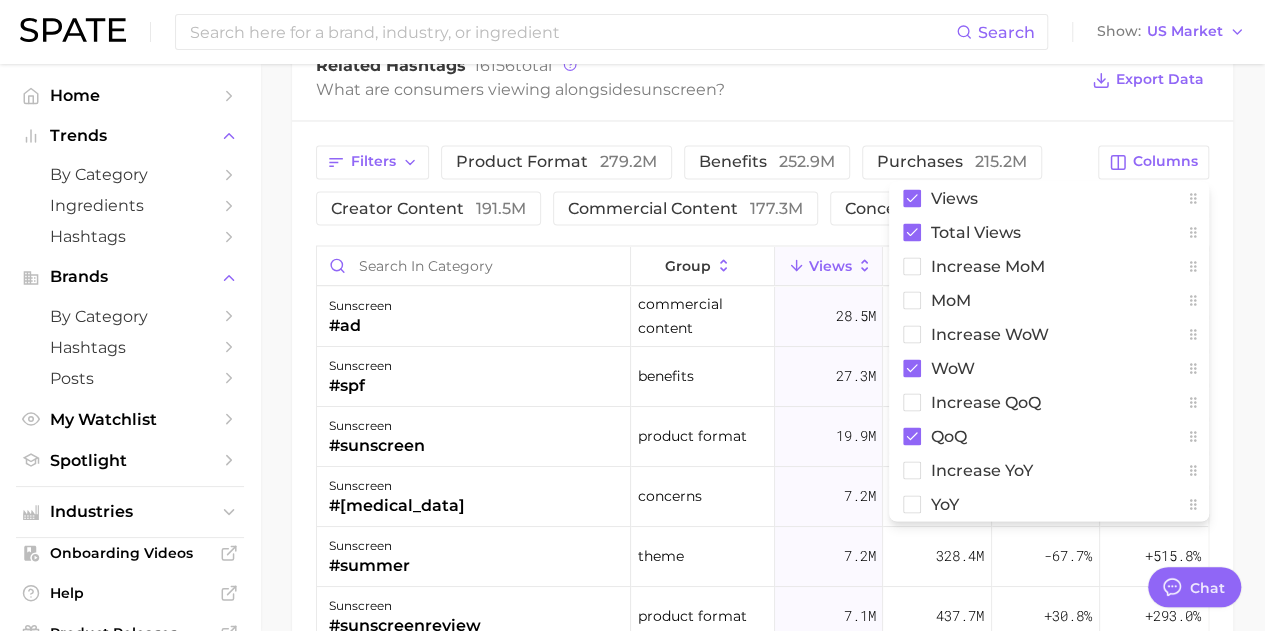 click on "Related Hashtags 16156  total What are consumers viewing alongside  sunscreen ? Export Data" at bounding box center [762, 80] 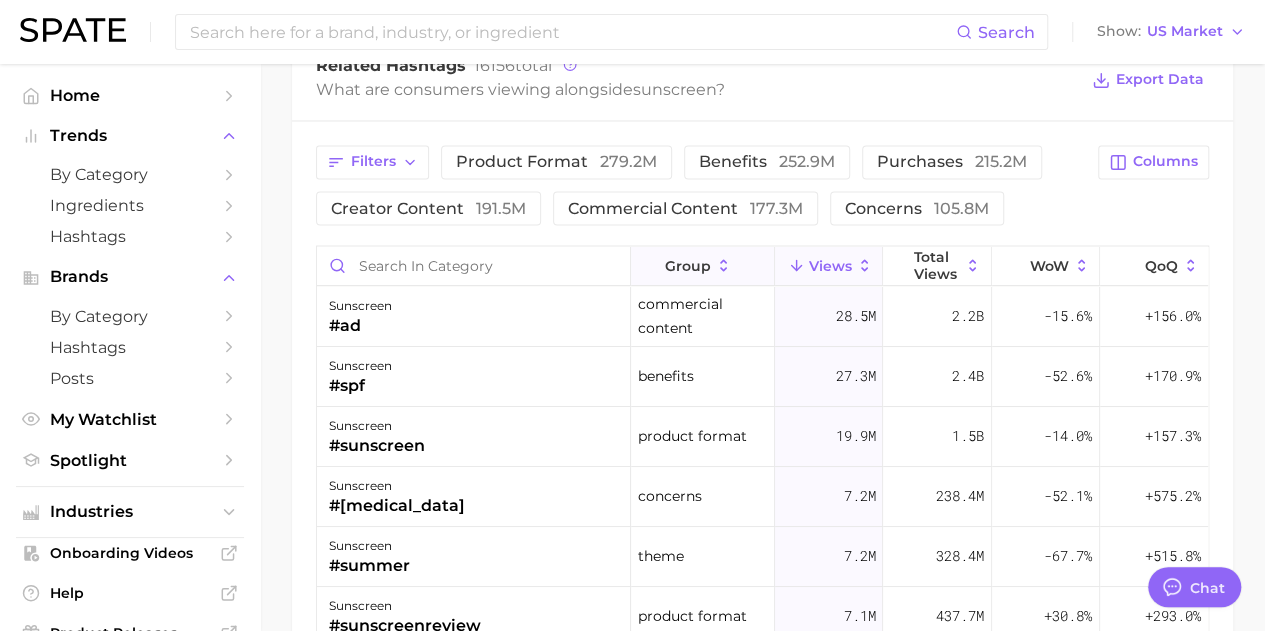 click 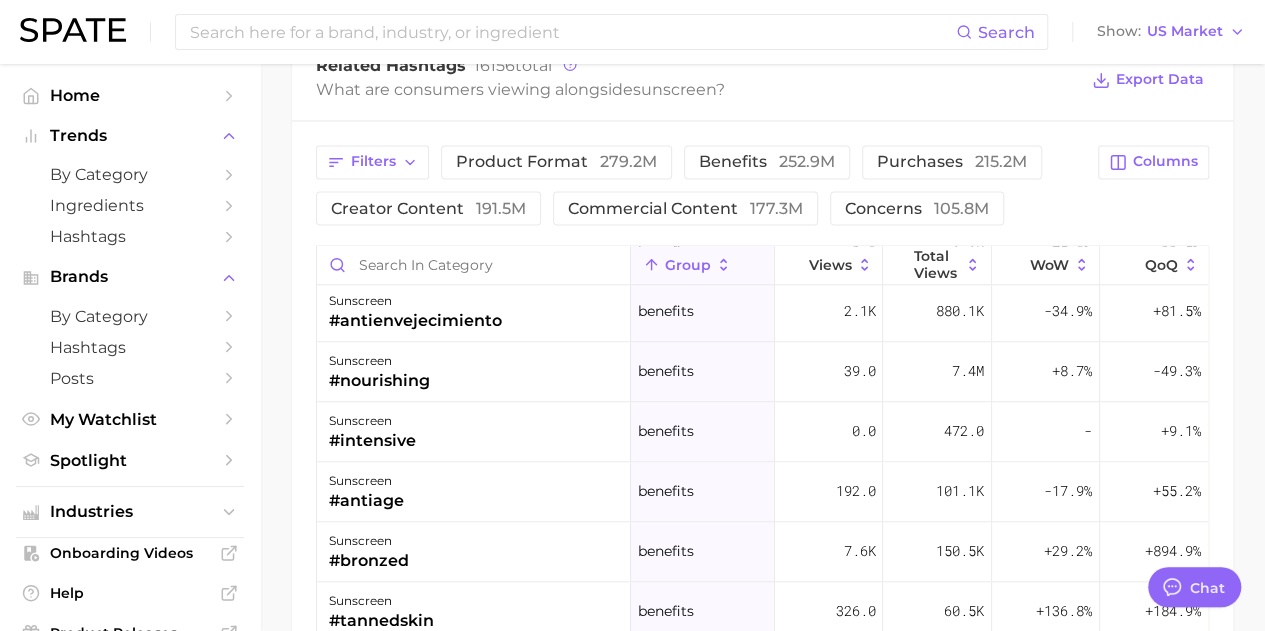 scroll, scrollTop: 31600, scrollLeft: 0, axis: vertical 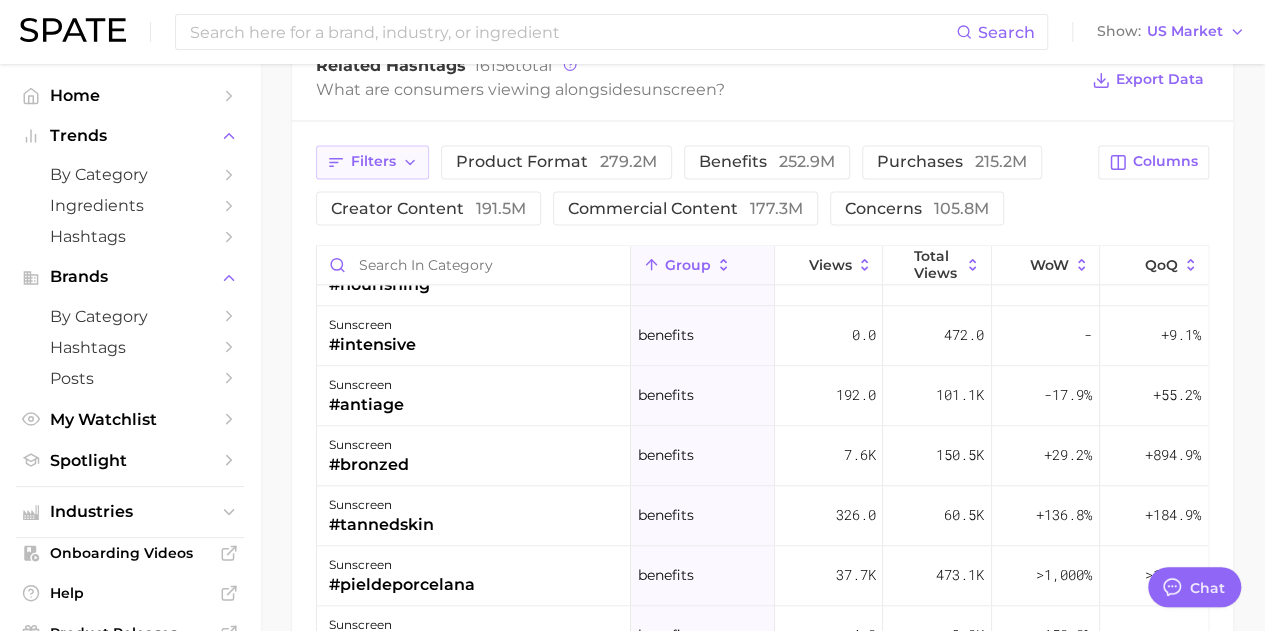 click 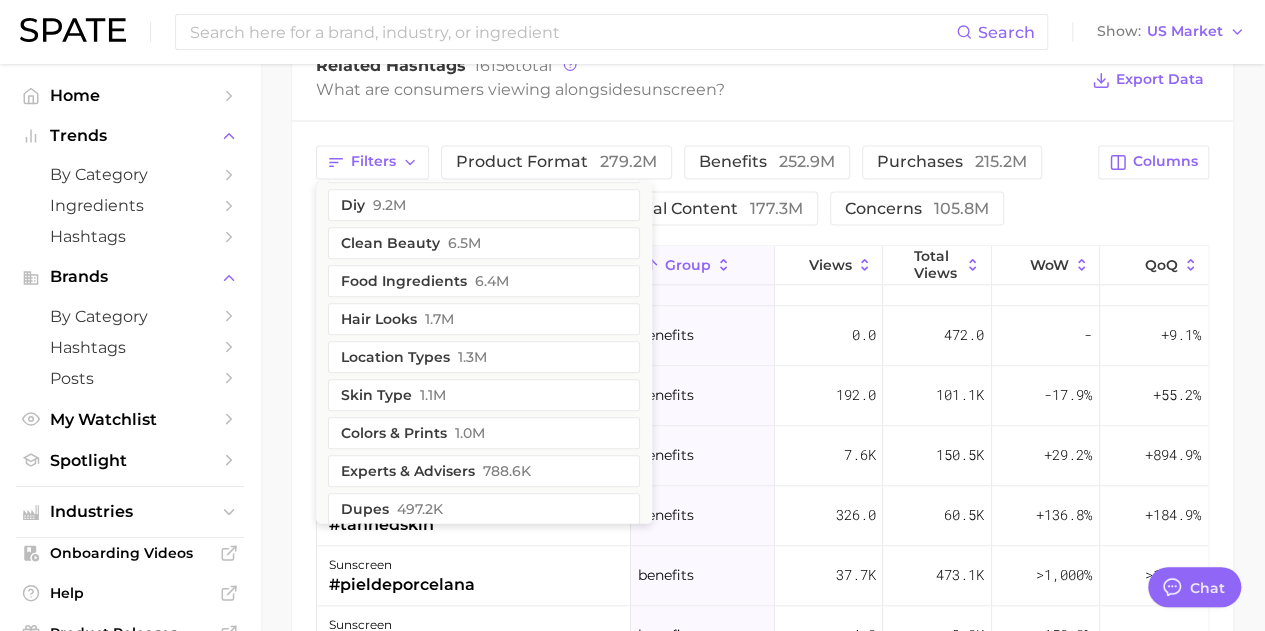 scroll, scrollTop: 500, scrollLeft: 0, axis: vertical 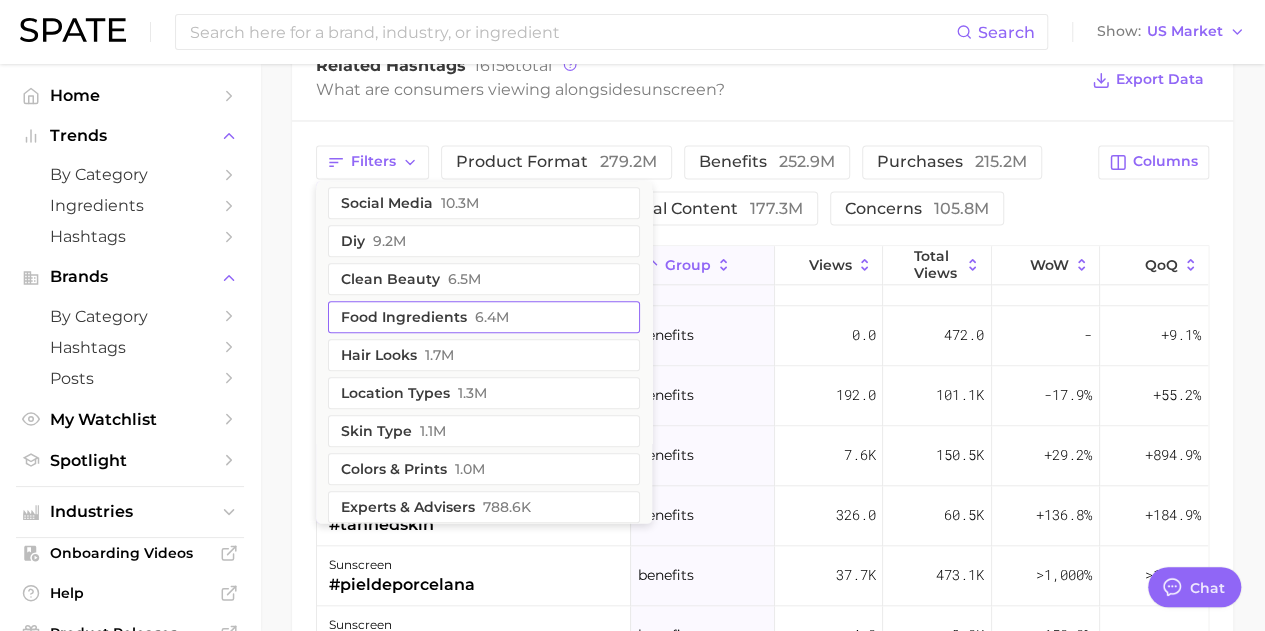 click on "food ingredients   6.4m" at bounding box center (484, 317) 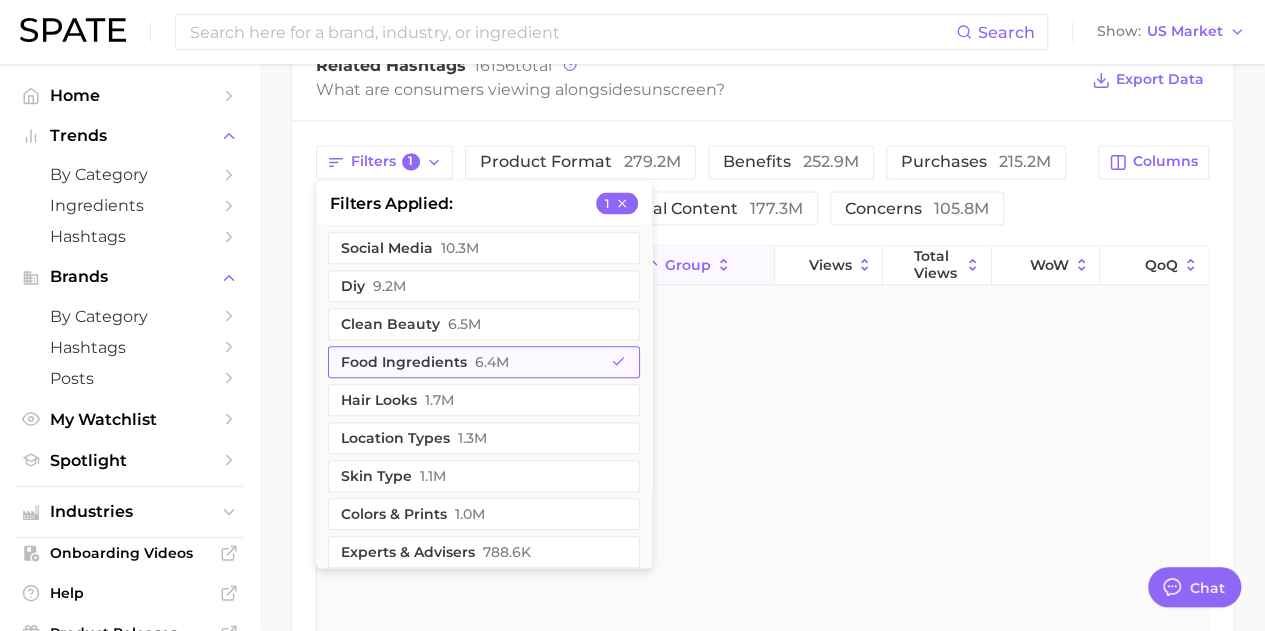 scroll, scrollTop: 0, scrollLeft: 0, axis: both 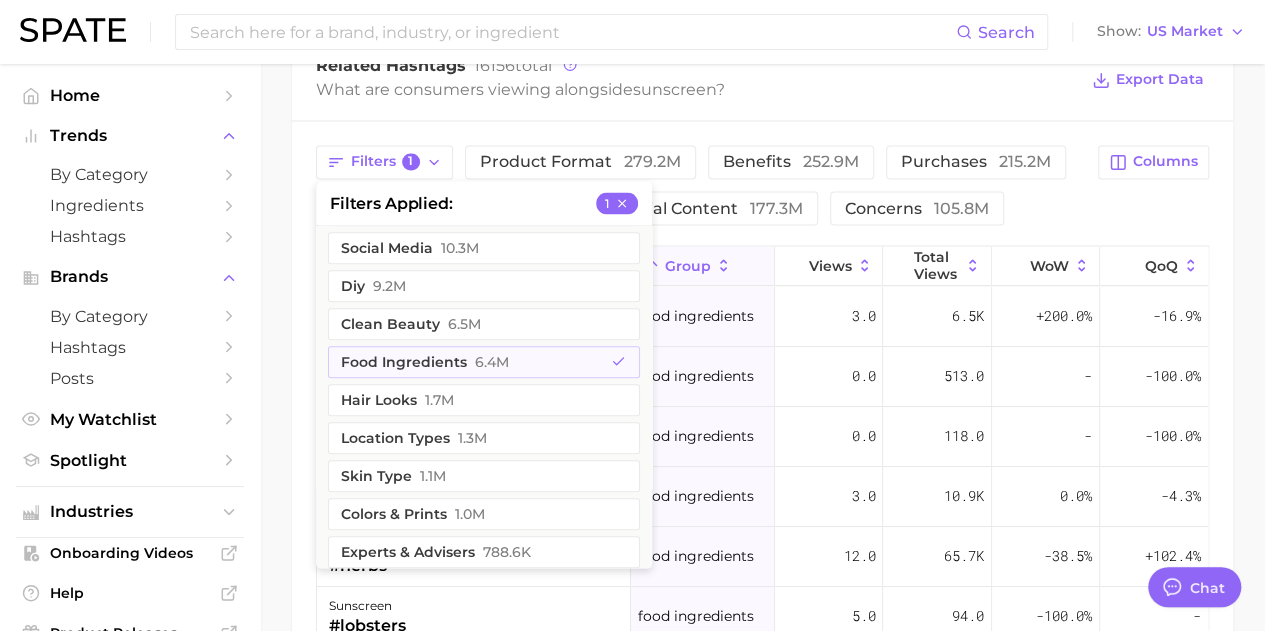 click on "Related Hashtags 16156  total What are consumers viewing alongside  sunscreen ? Export Data" at bounding box center [762, 80] 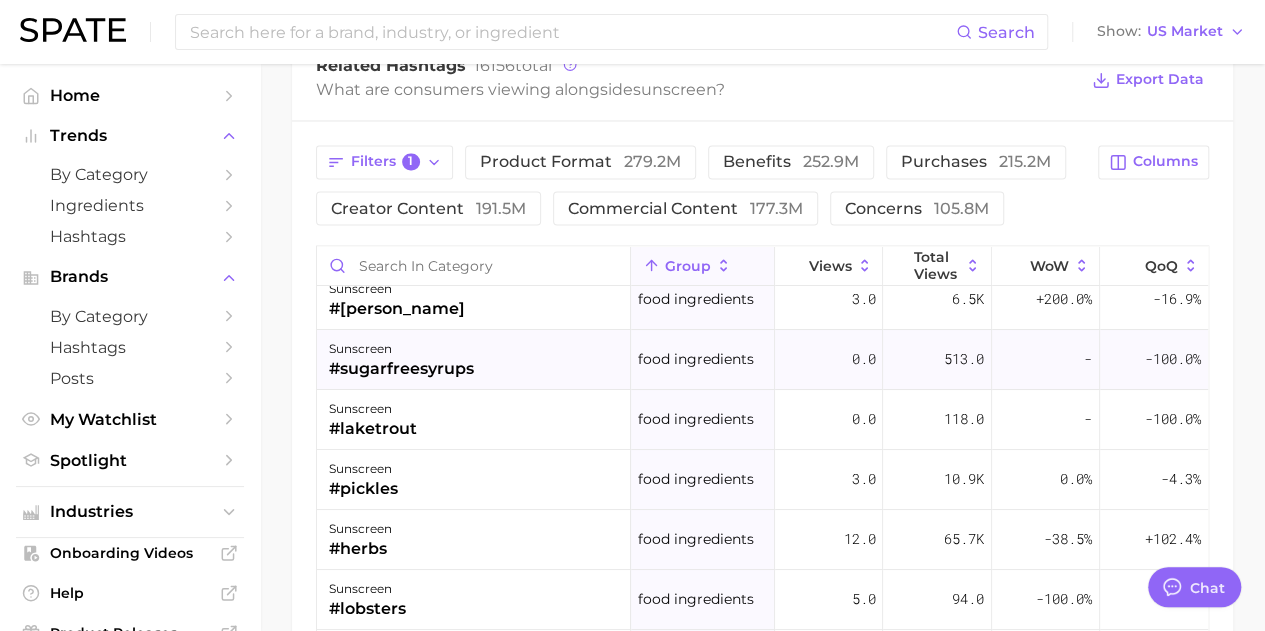 scroll, scrollTop: 0, scrollLeft: 0, axis: both 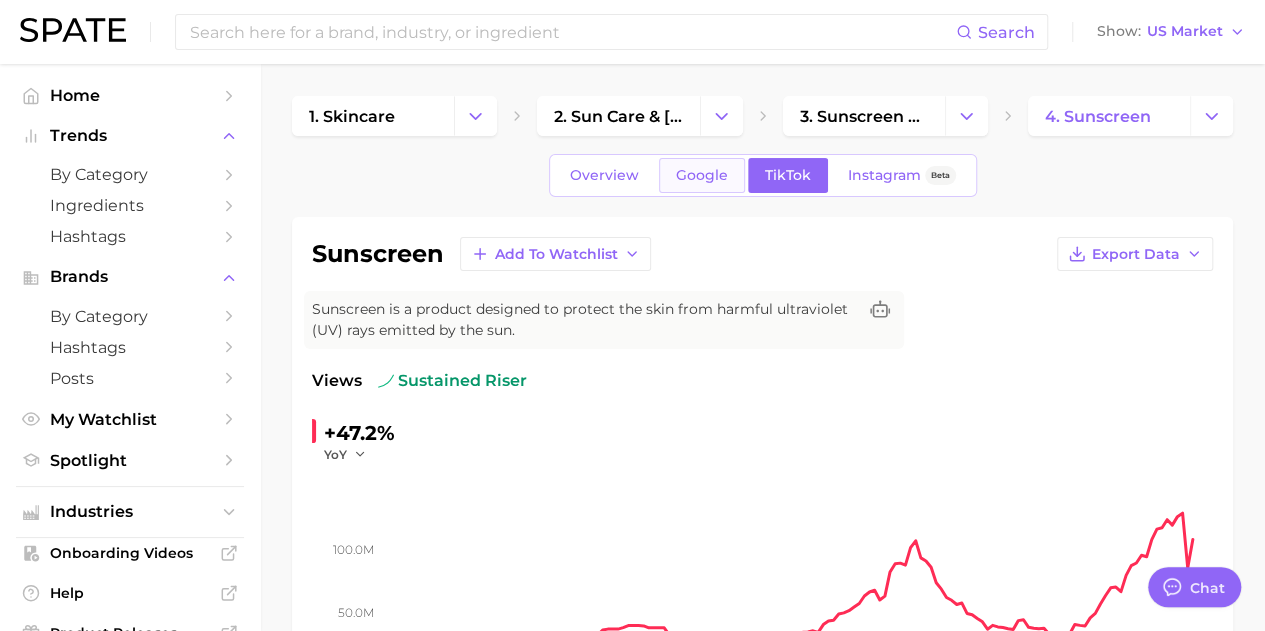 click on "Google" at bounding box center (702, 175) 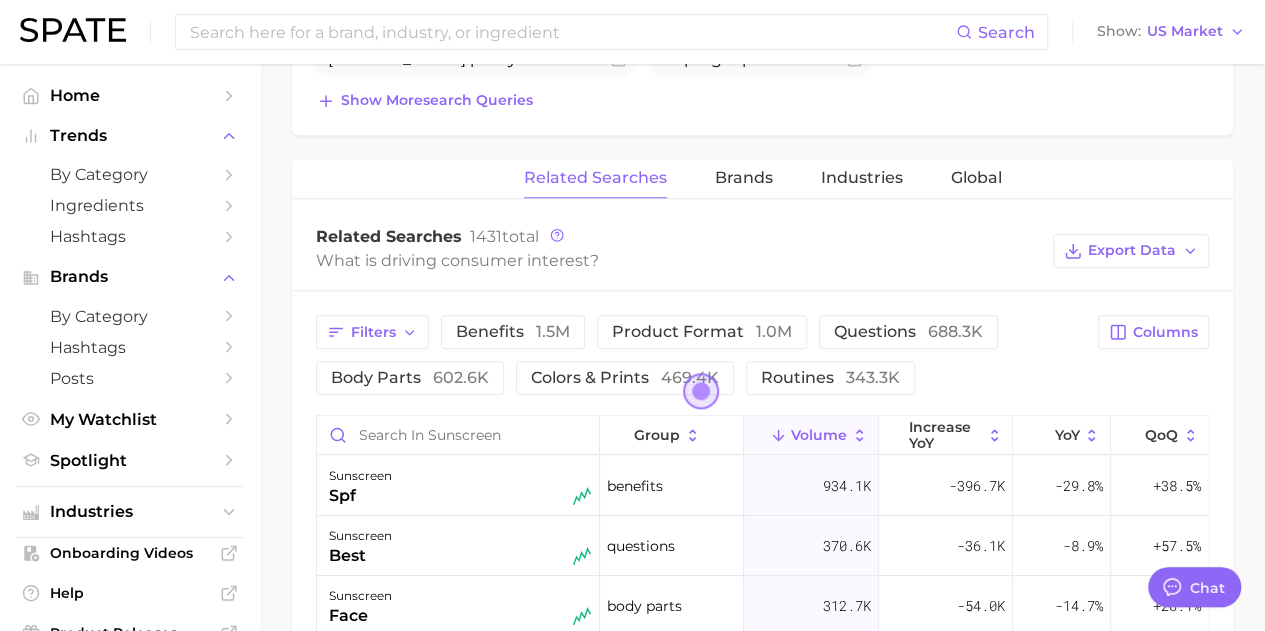 scroll, scrollTop: 1000, scrollLeft: 0, axis: vertical 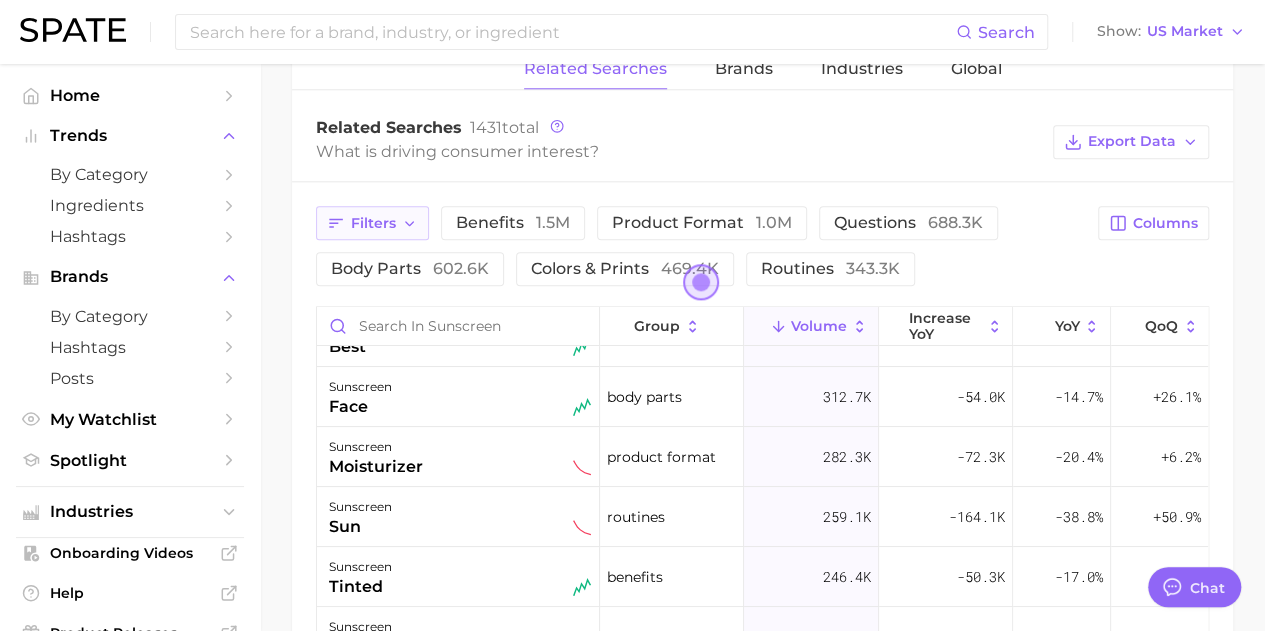 click 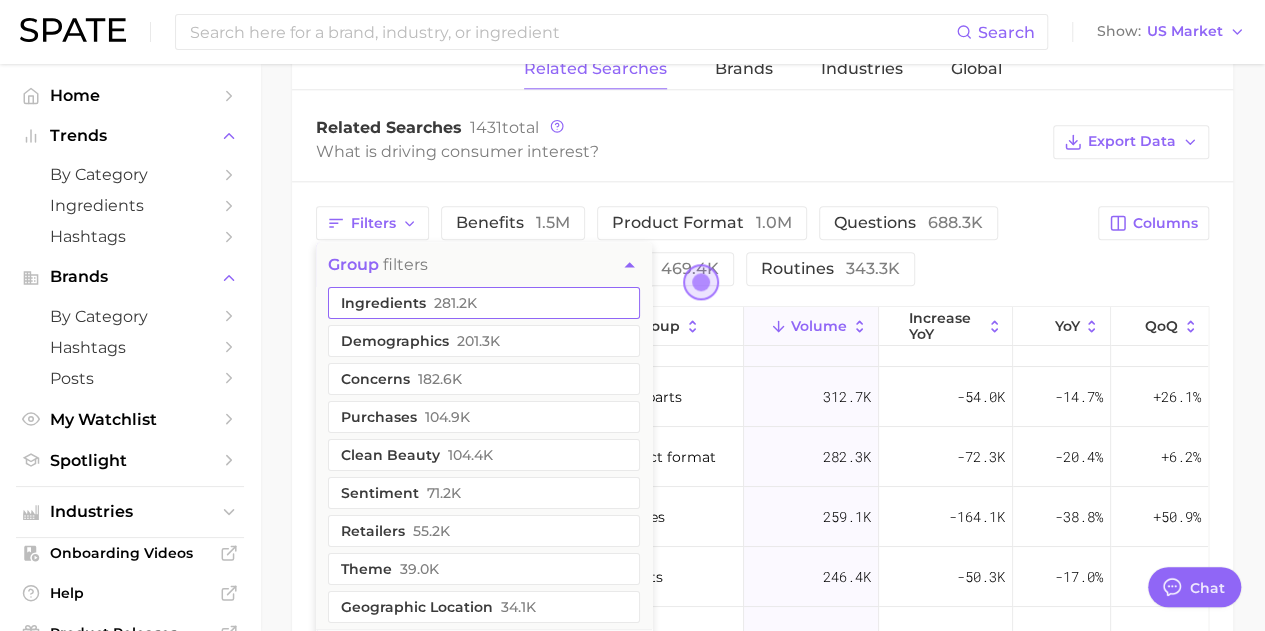 click on "ingredients   281.2k" at bounding box center (484, 303) 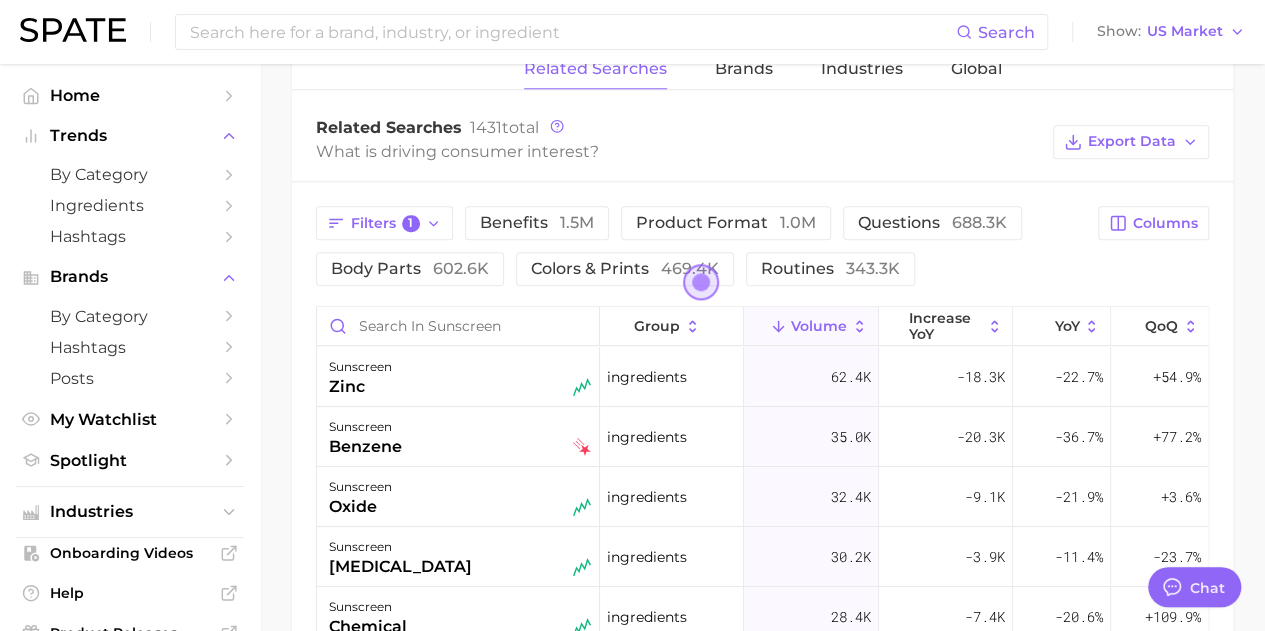 click on "Related Searches 1431  total" at bounding box center (679, 128) 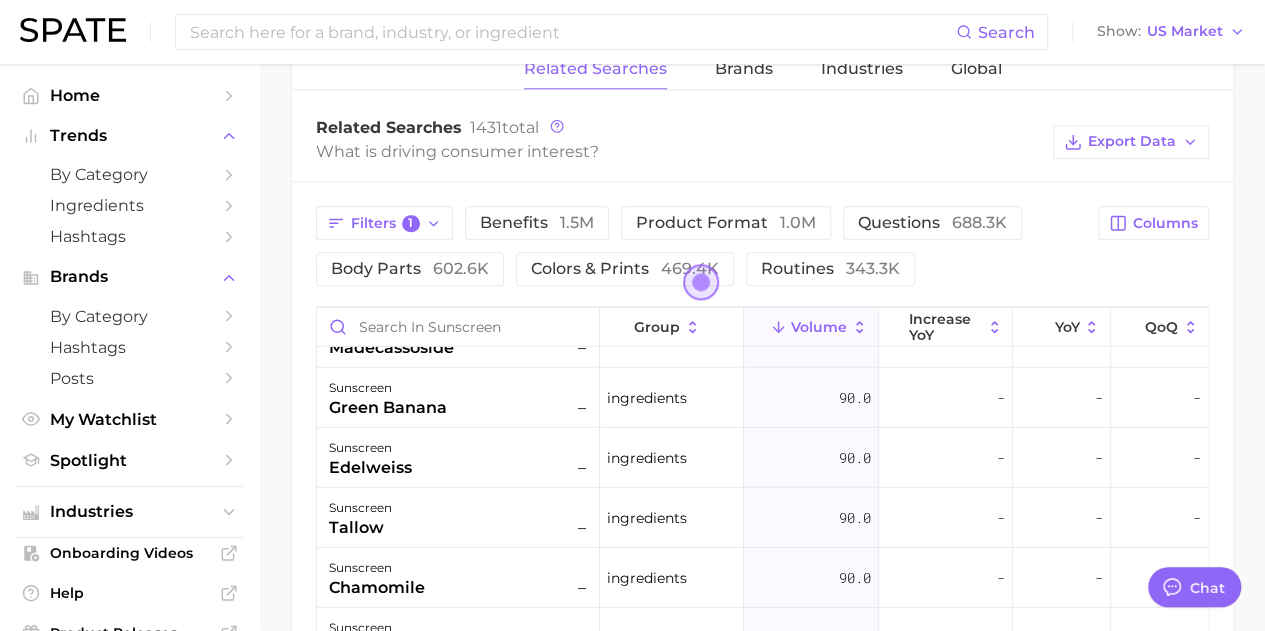 scroll, scrollTop: 6800, scrollLeft: 0, axis: vertical 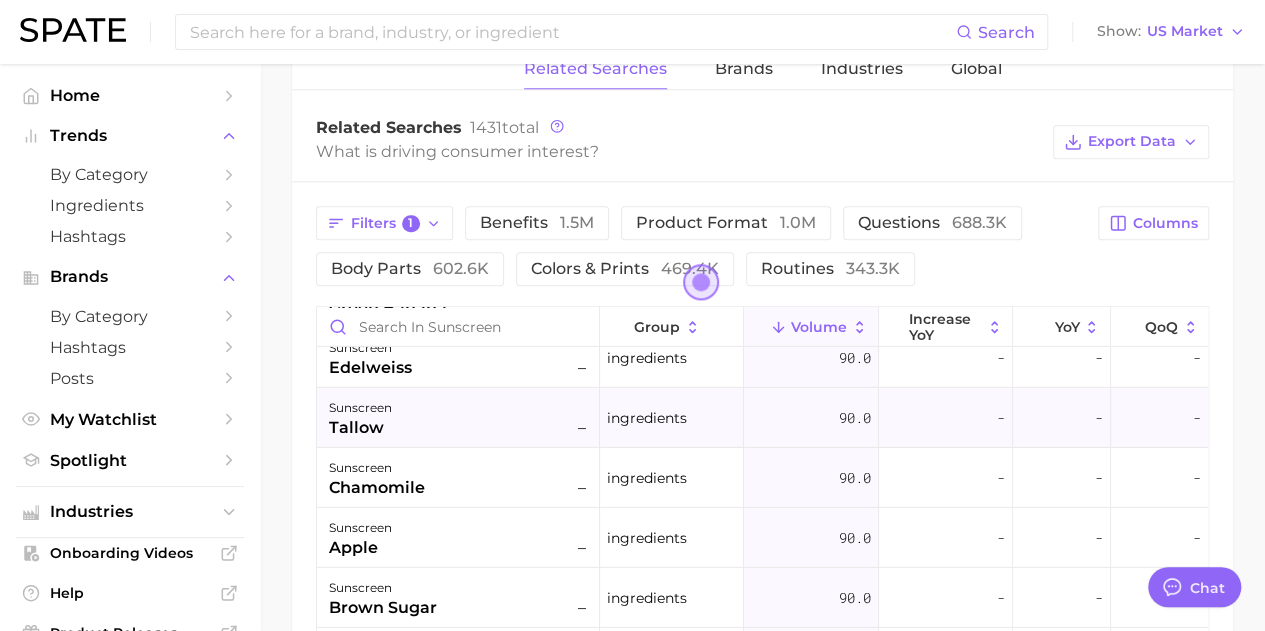 click on "tallow" at bounding box center [360, 427] 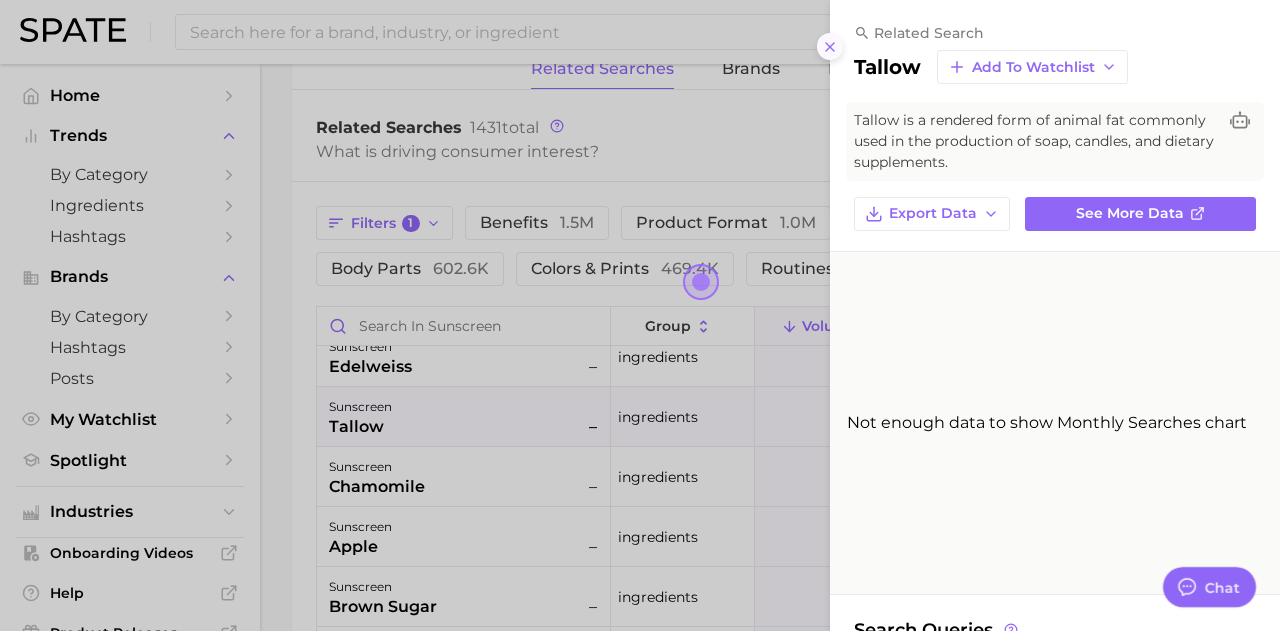 click 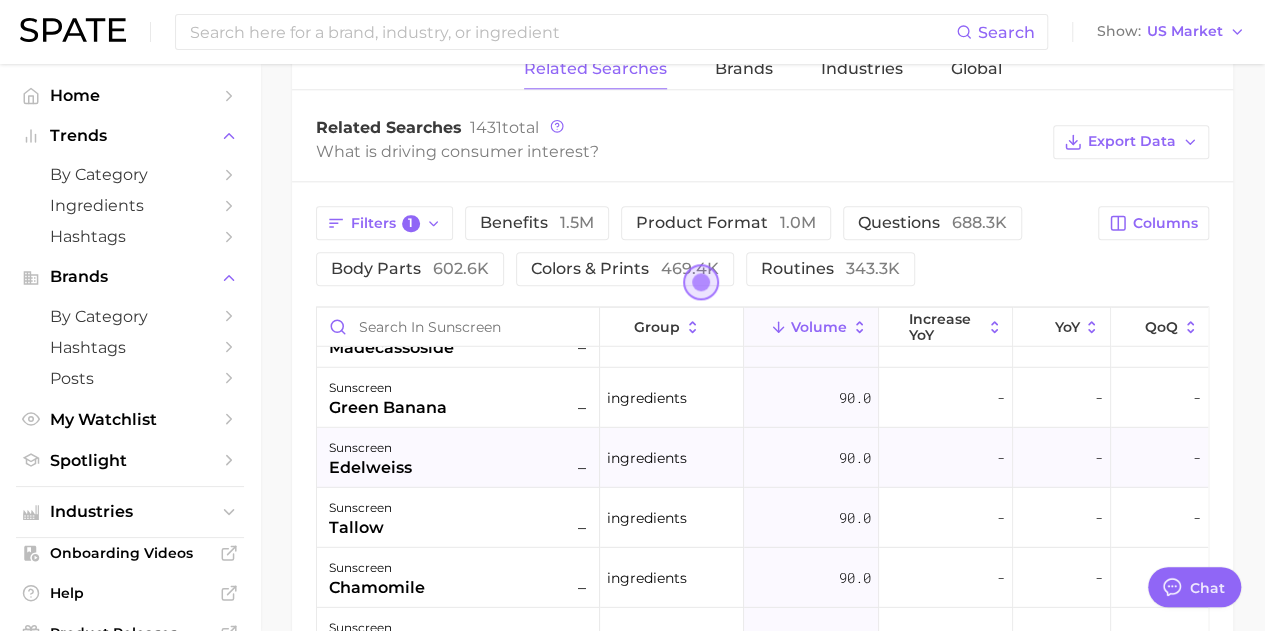 scroll, scrollTop: 6800, scrollLeft: 0, axis: vertical 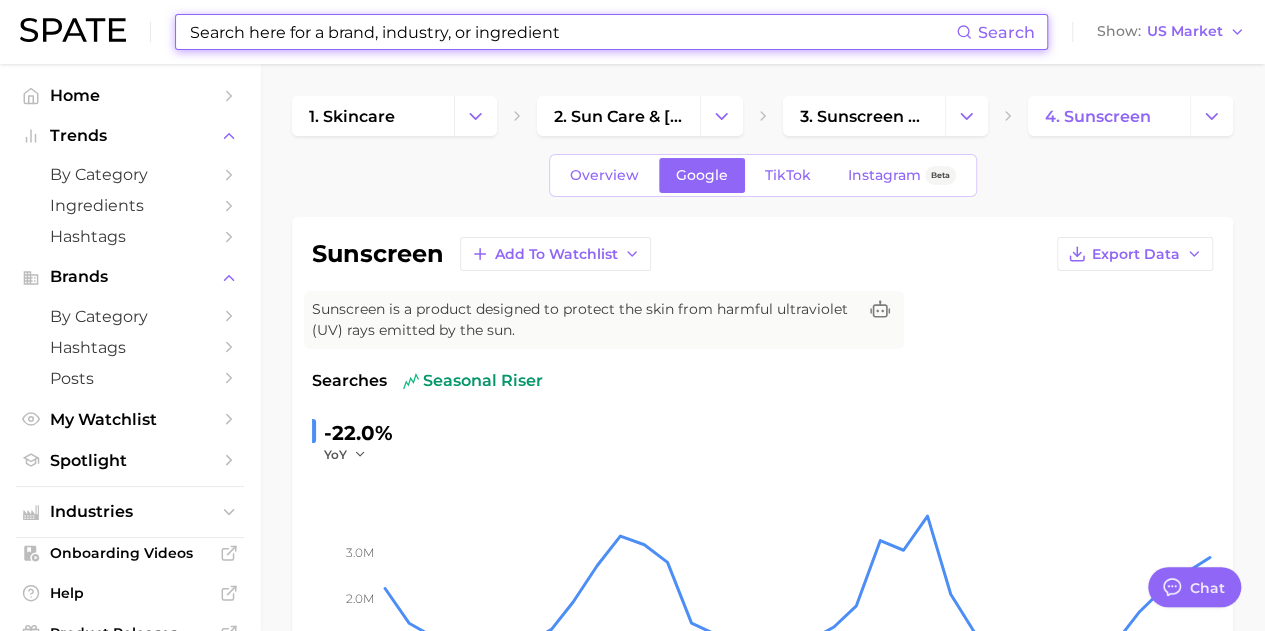 click at bounding box center (572, 32) 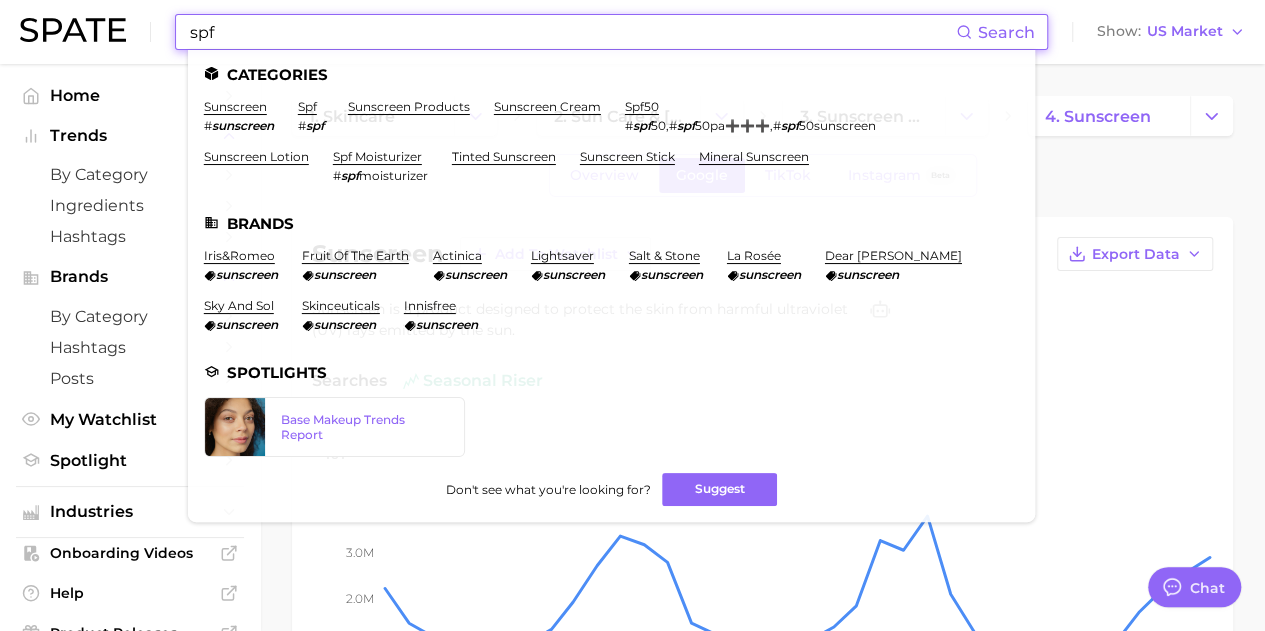 type on "spf" 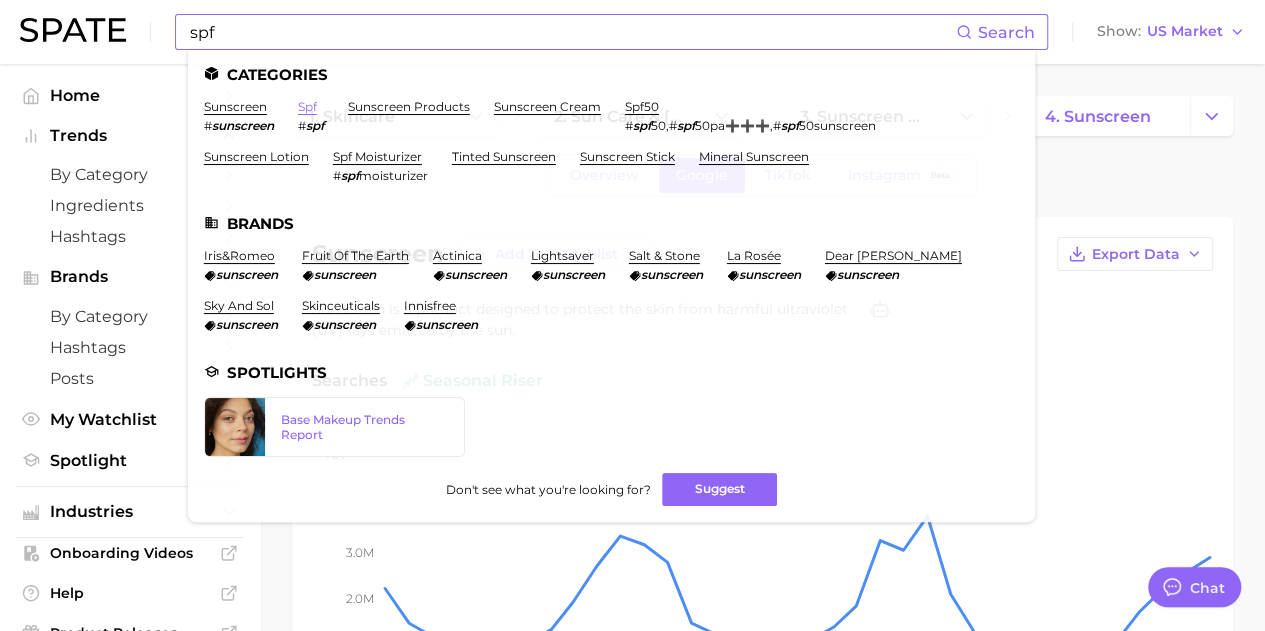 click on "spf" at bounding box center [307, 106] 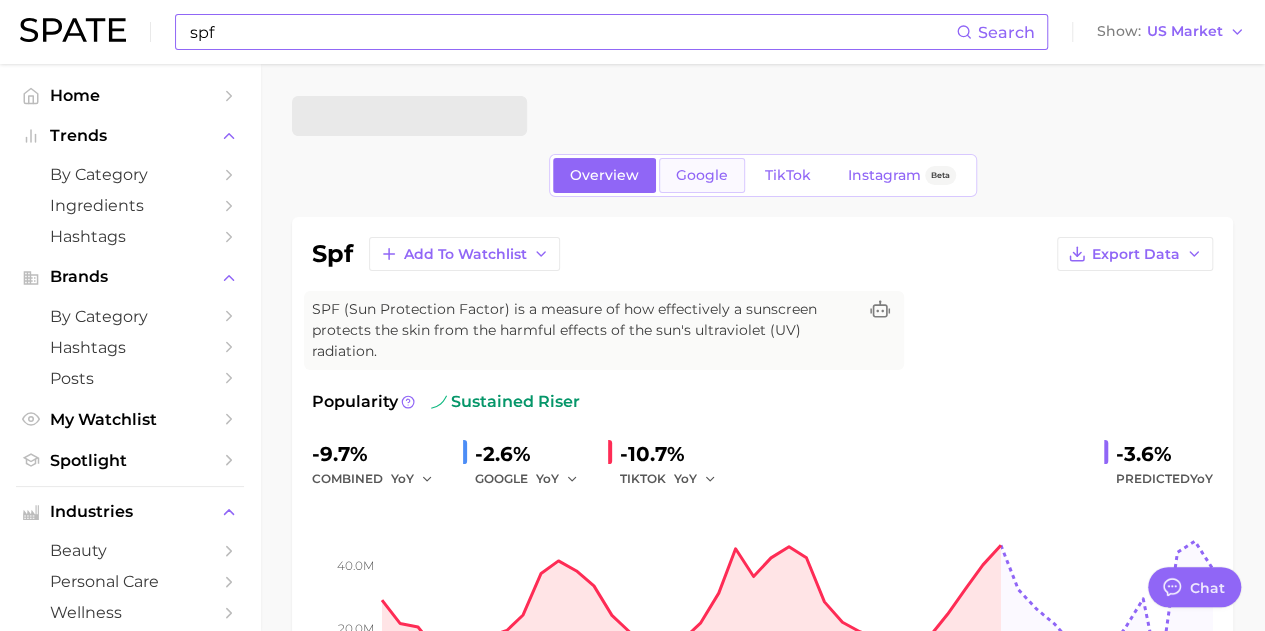 click on "Google" at bounding box center (702, 175) 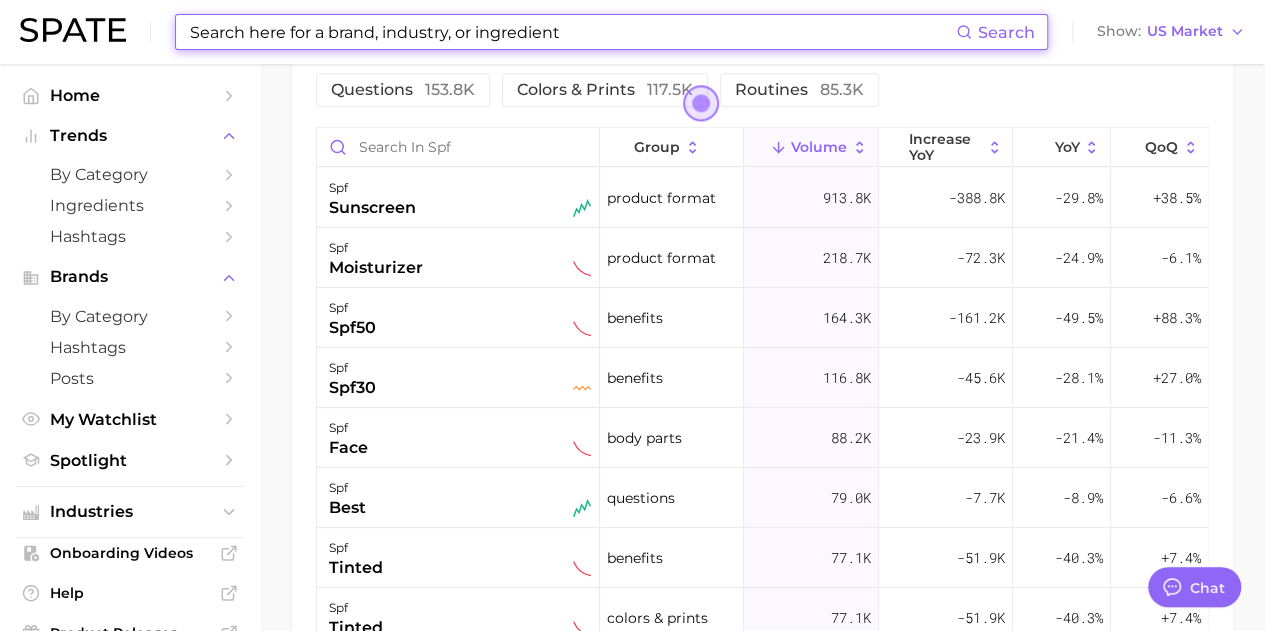 scroll, scrollTop: 1000, scrollLeft: 0, axis: vertical 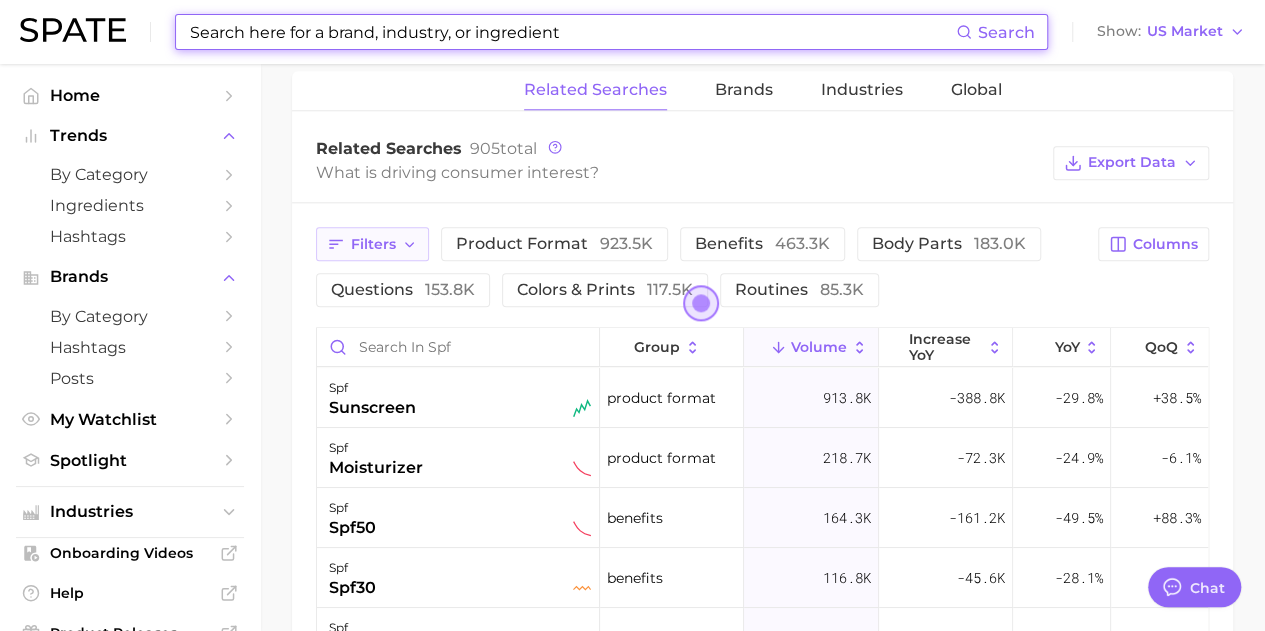 click 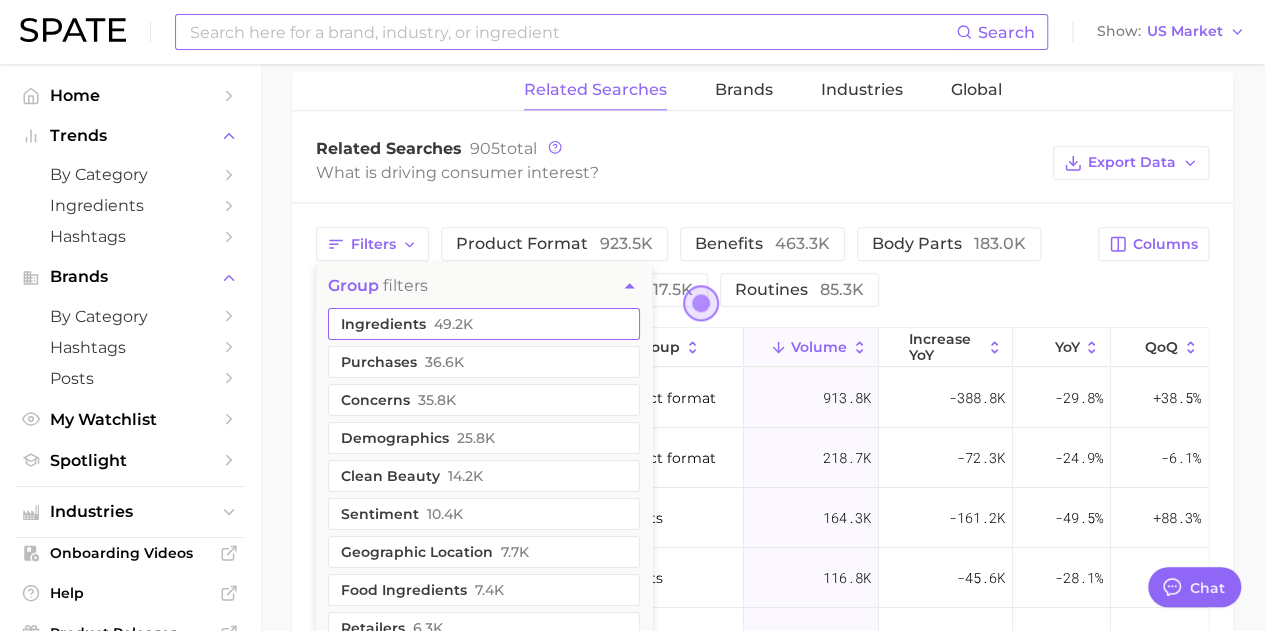 click on "ingredients   49.2k" at bounding box center (484, 324) 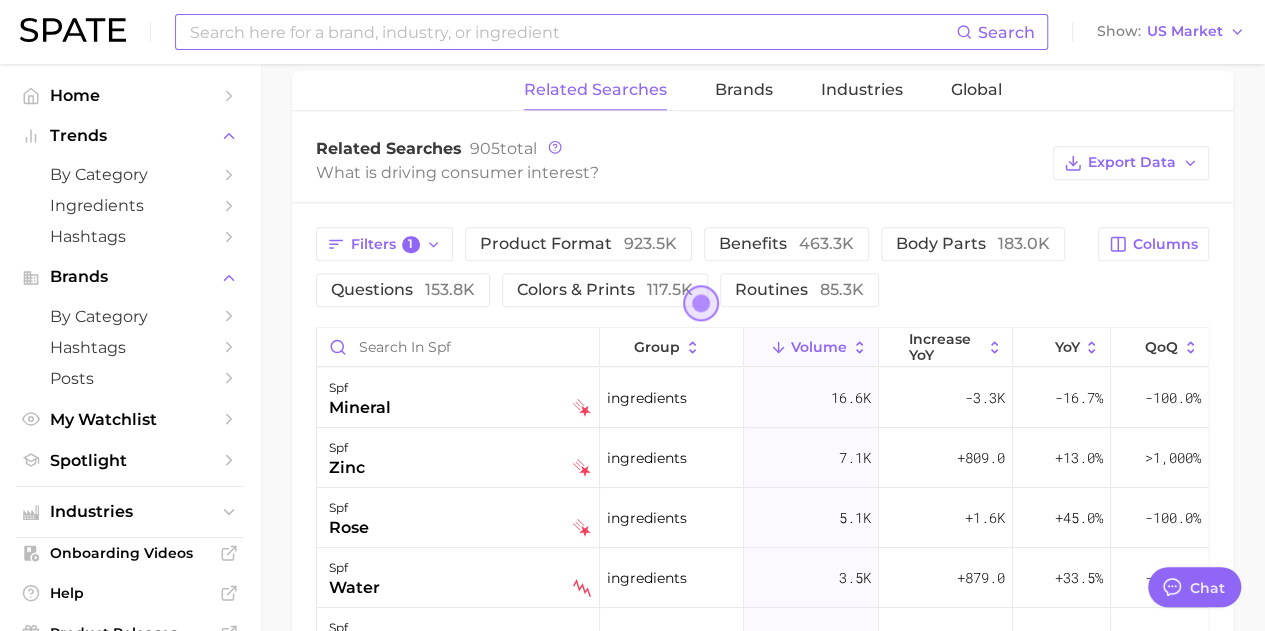 click on "Related Searches 905  total What is driving consumer interest? Export Data" at bounding box center [762, 163] 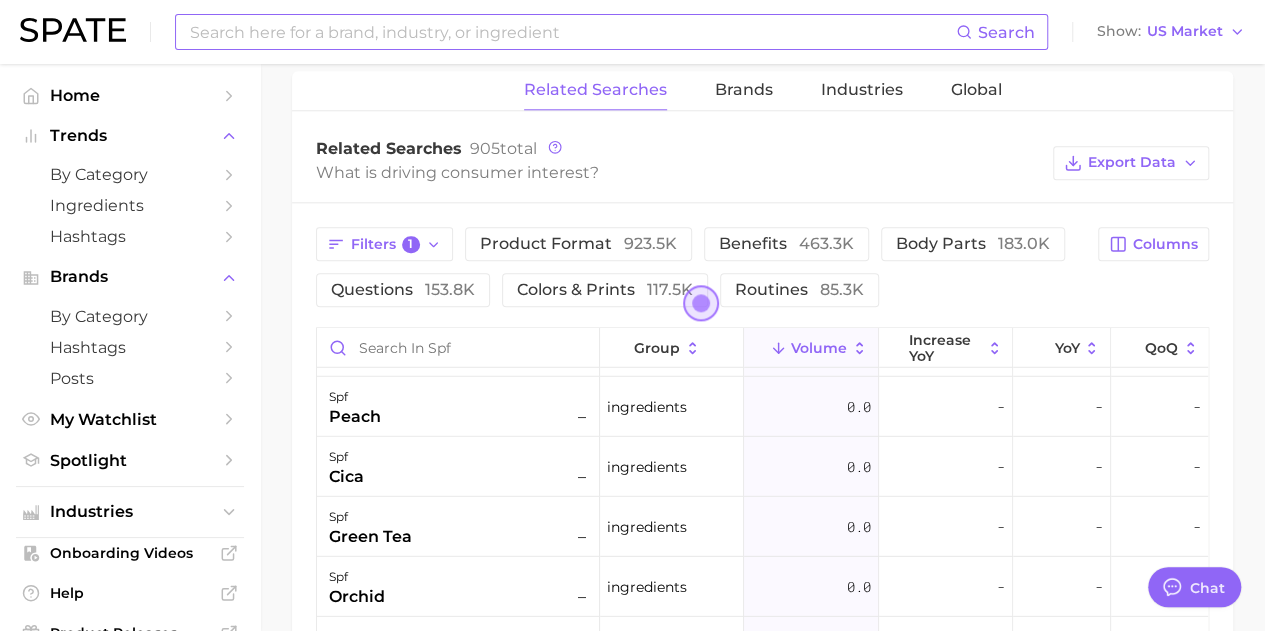 scroll, scrollTop: 6730, scrollLeft: 0, axis: vertical 